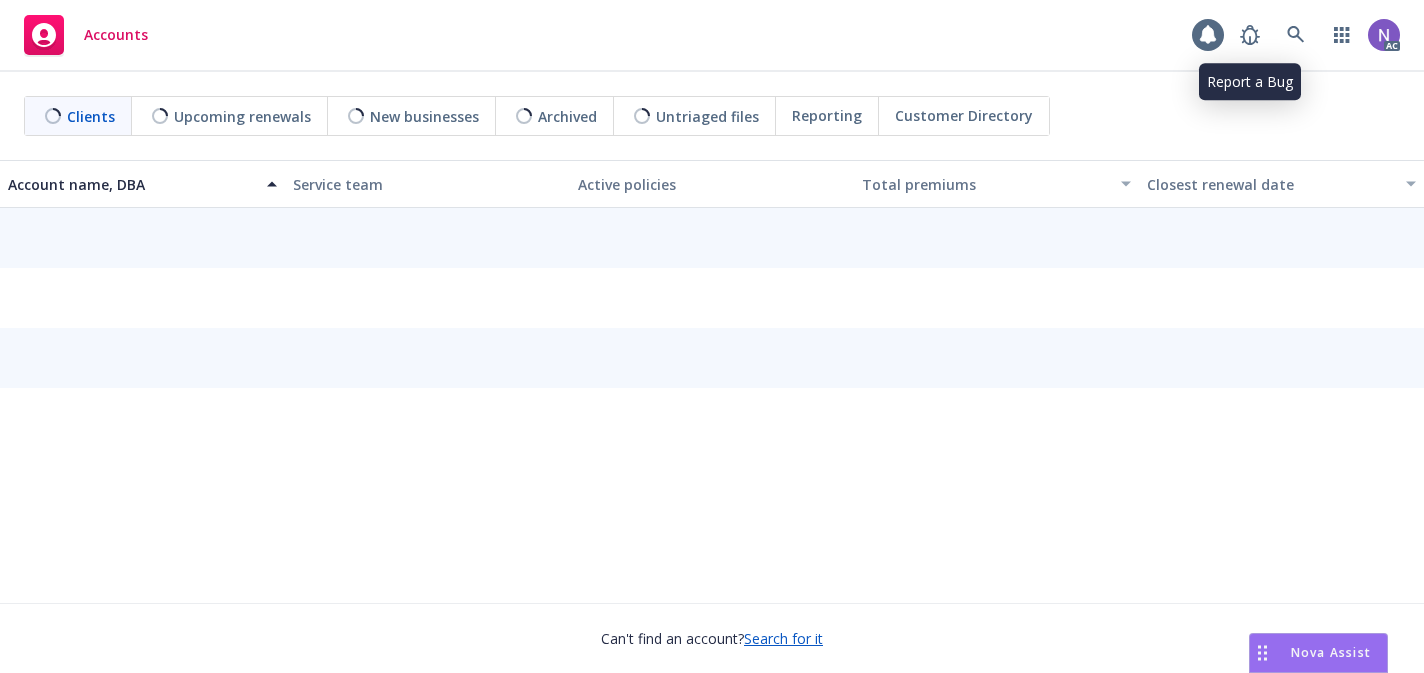 scroll, scrollTop: 0, scrollLeft: 0, axis: both 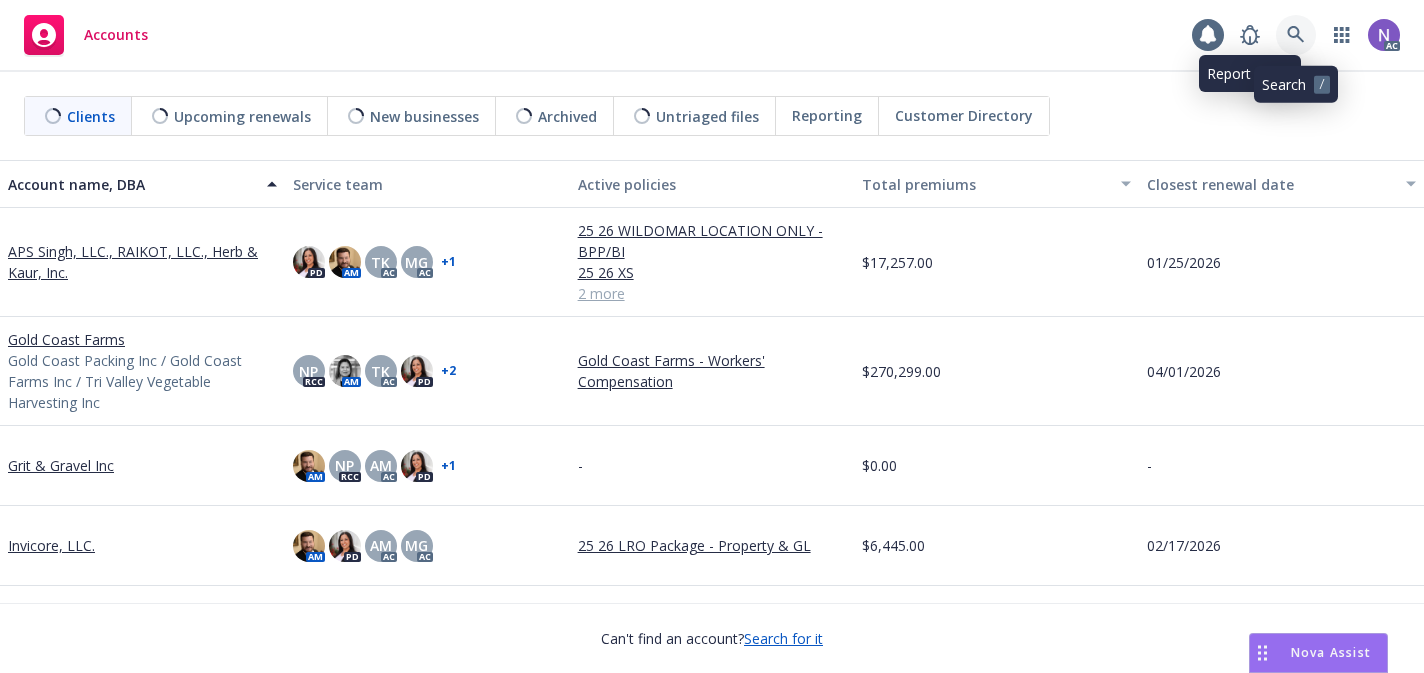 click at bounding box center (1296, 35) 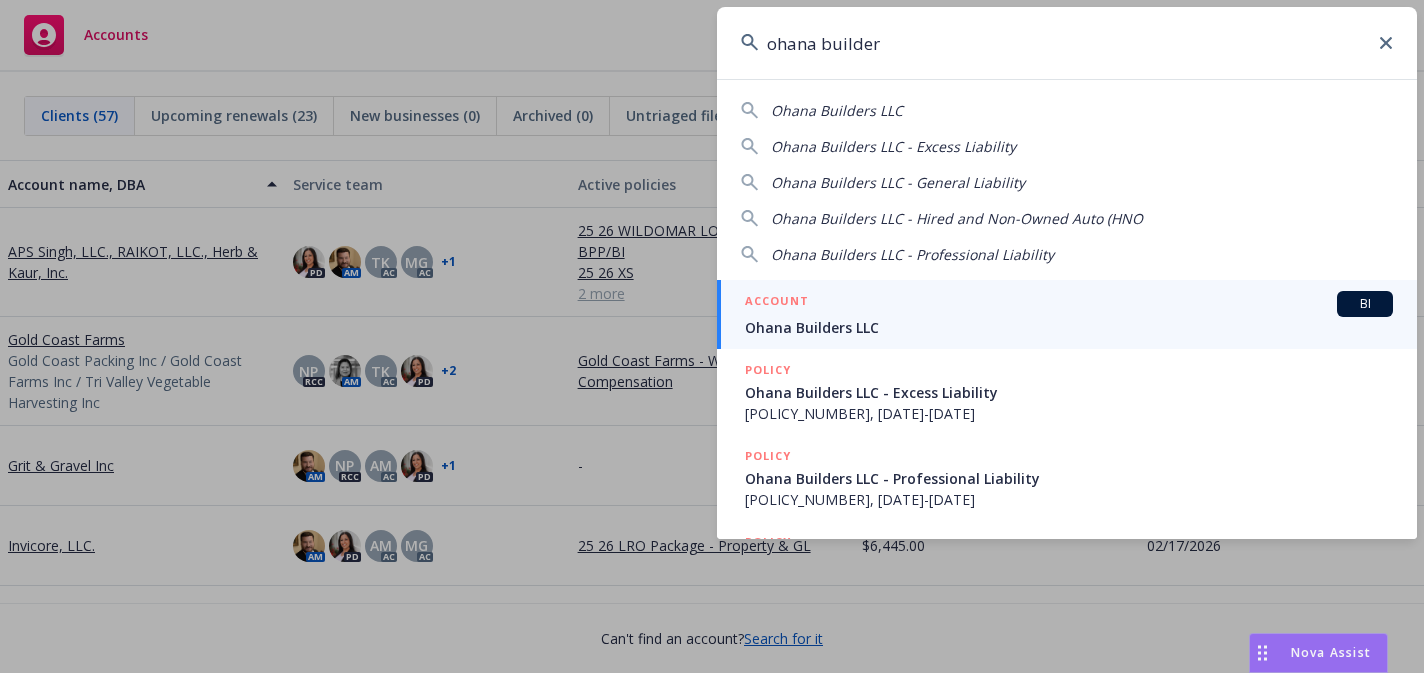 type on "ohana builder" 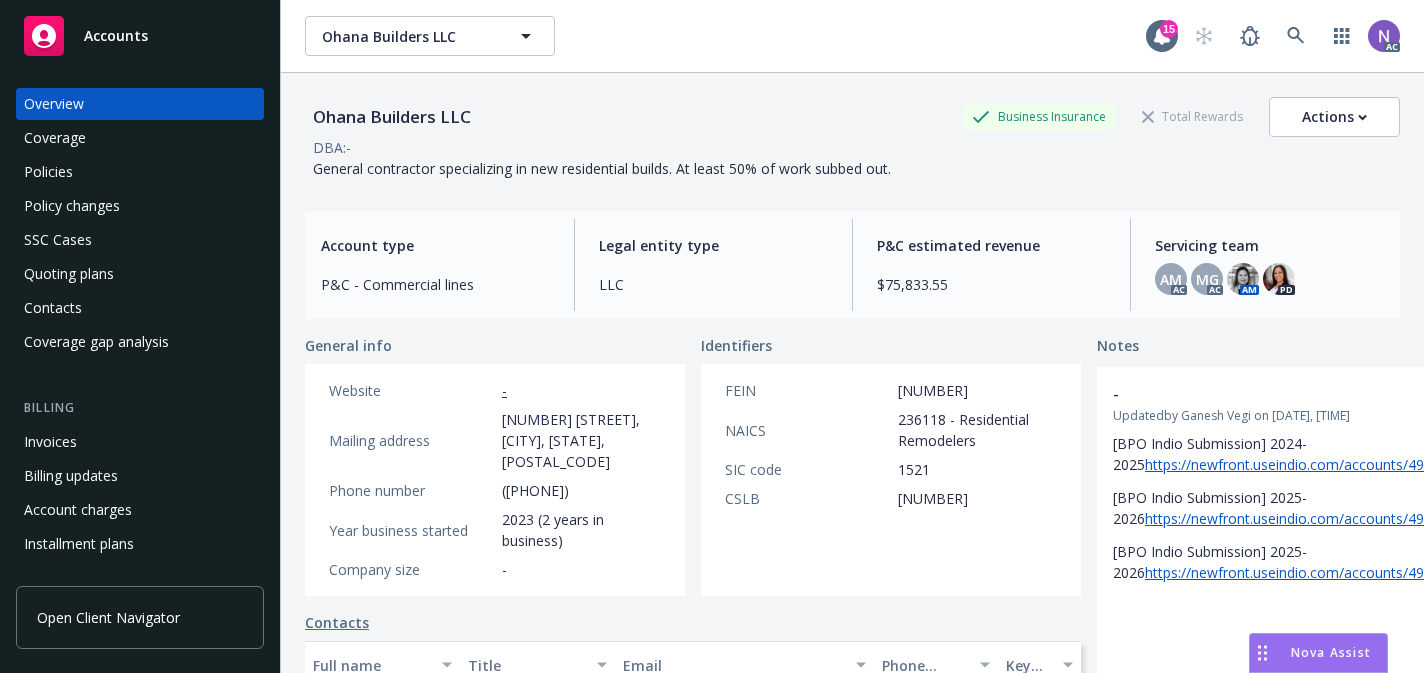 click on "Policies" at bounding box center [140, 172] 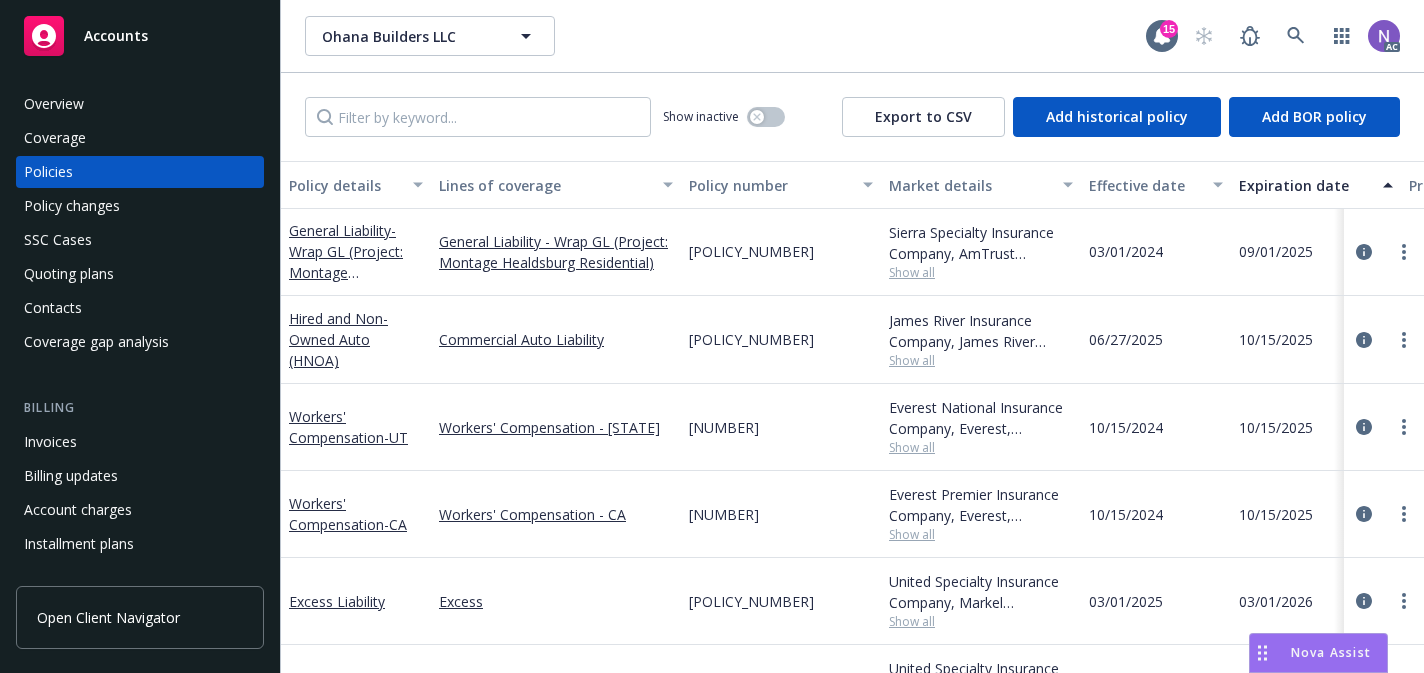 scroll, scrollTop: 0, scrollLeft: 0, axis: both 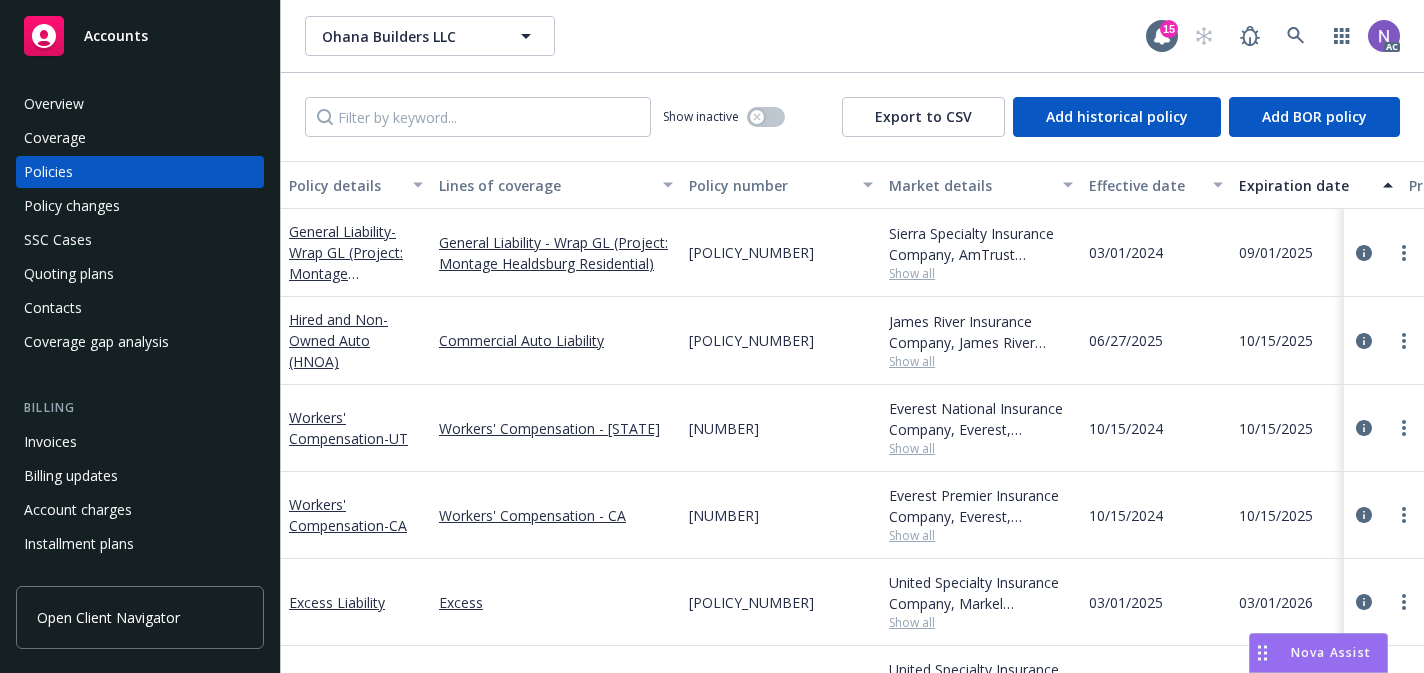 click on "Overview" at bounding box center (140, 104) 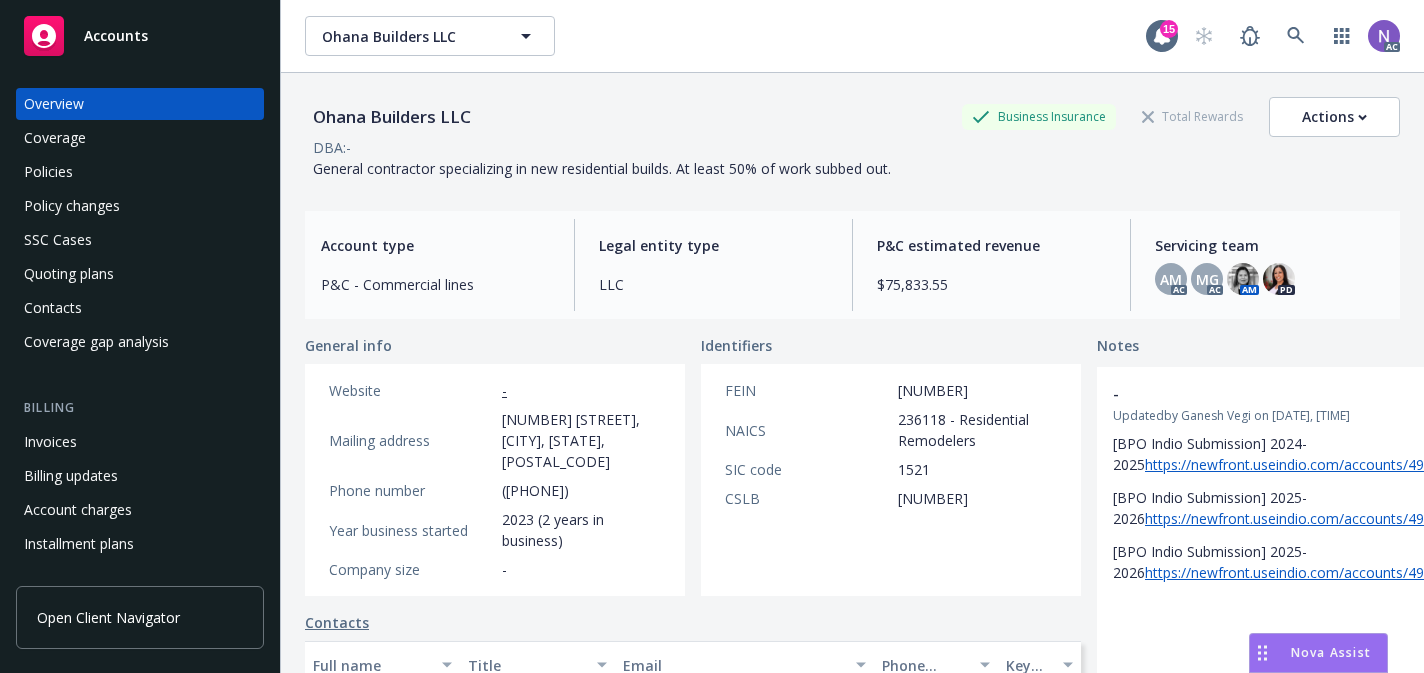 click on "Ohana Builders LLC" at bounding box center [392, 117] 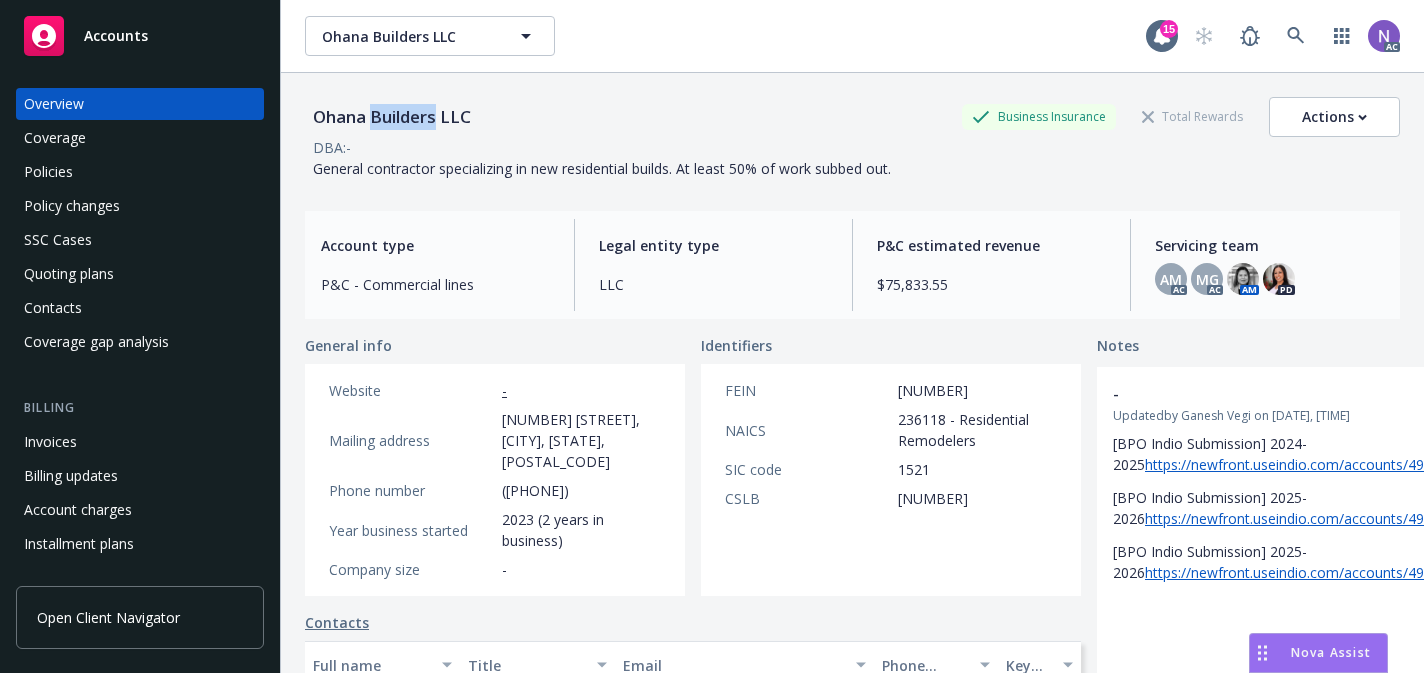 click on "Ohana Builders LLC" at bounding box center (392, 117) 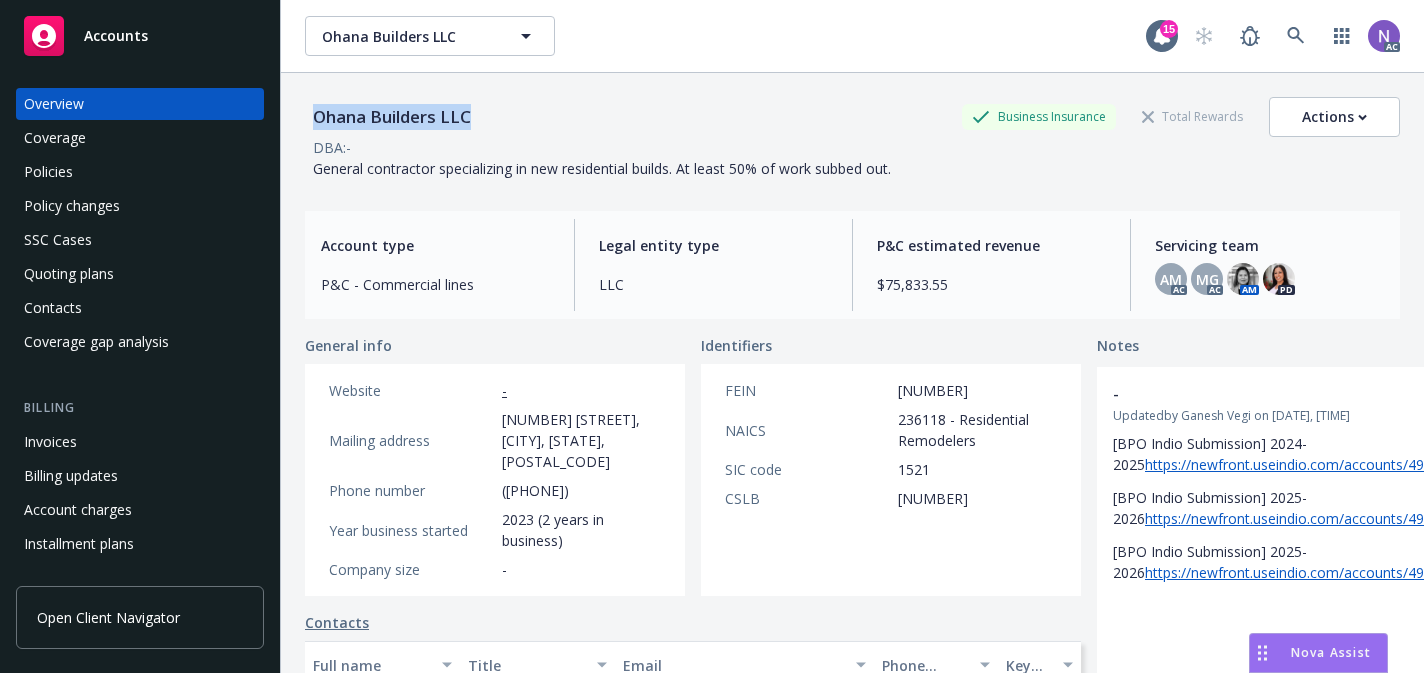 click on "Ohana Builders LLC" at bounding box center (392, 117) 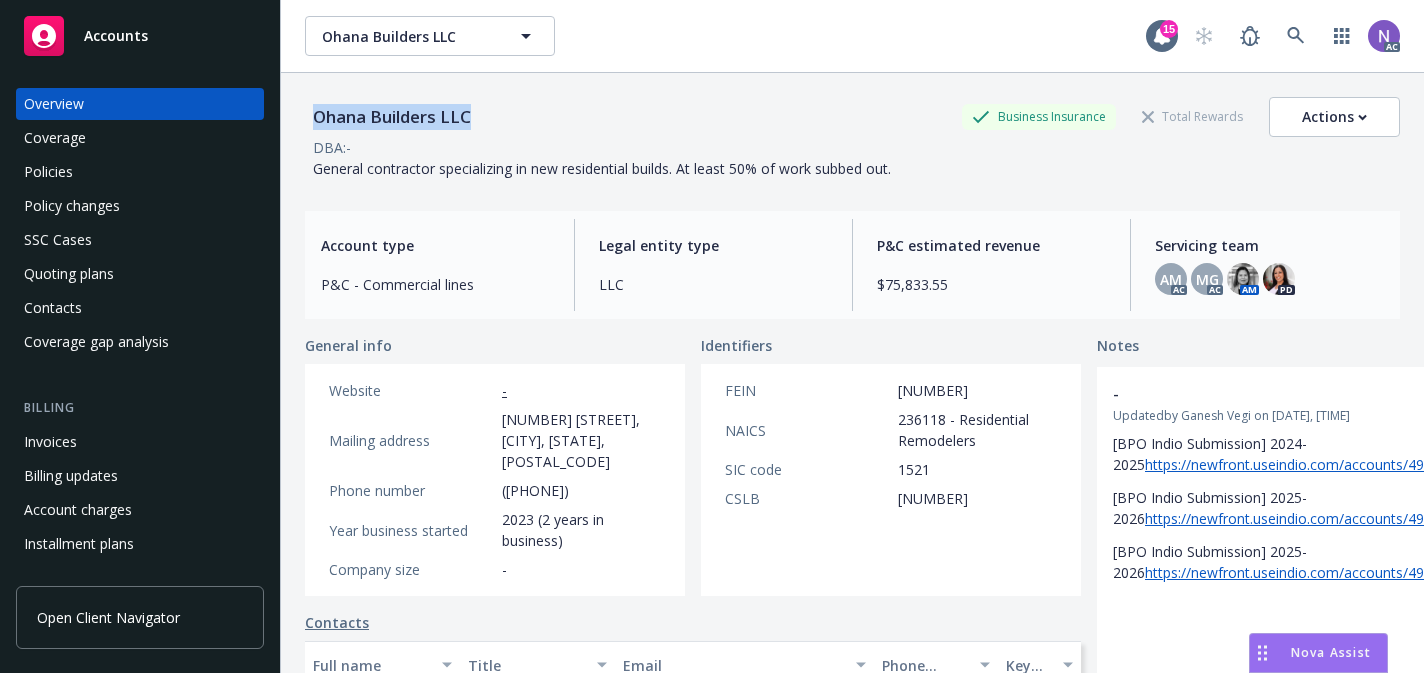 copy on "Ohana Builders LLC" 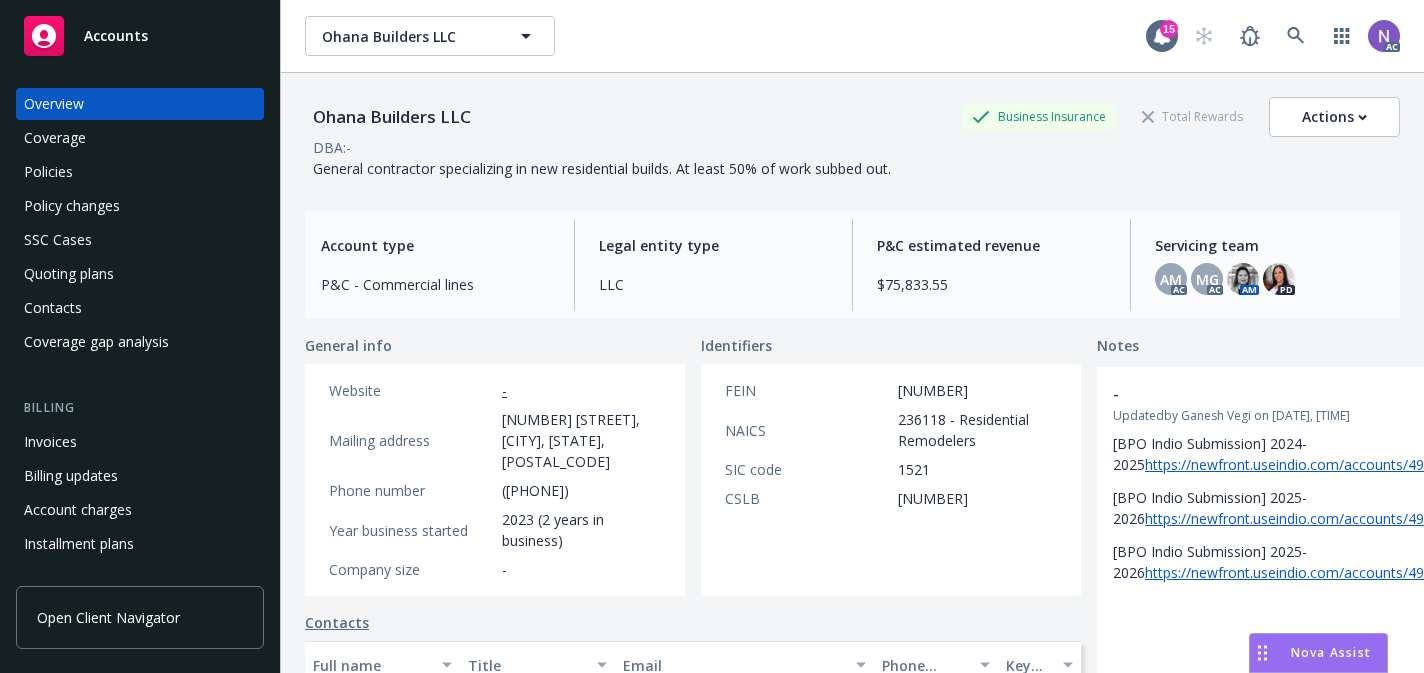 click on "General contractor specializing in new residential builds. At least 50% of work subbed out." at bounding box center [602, 168] 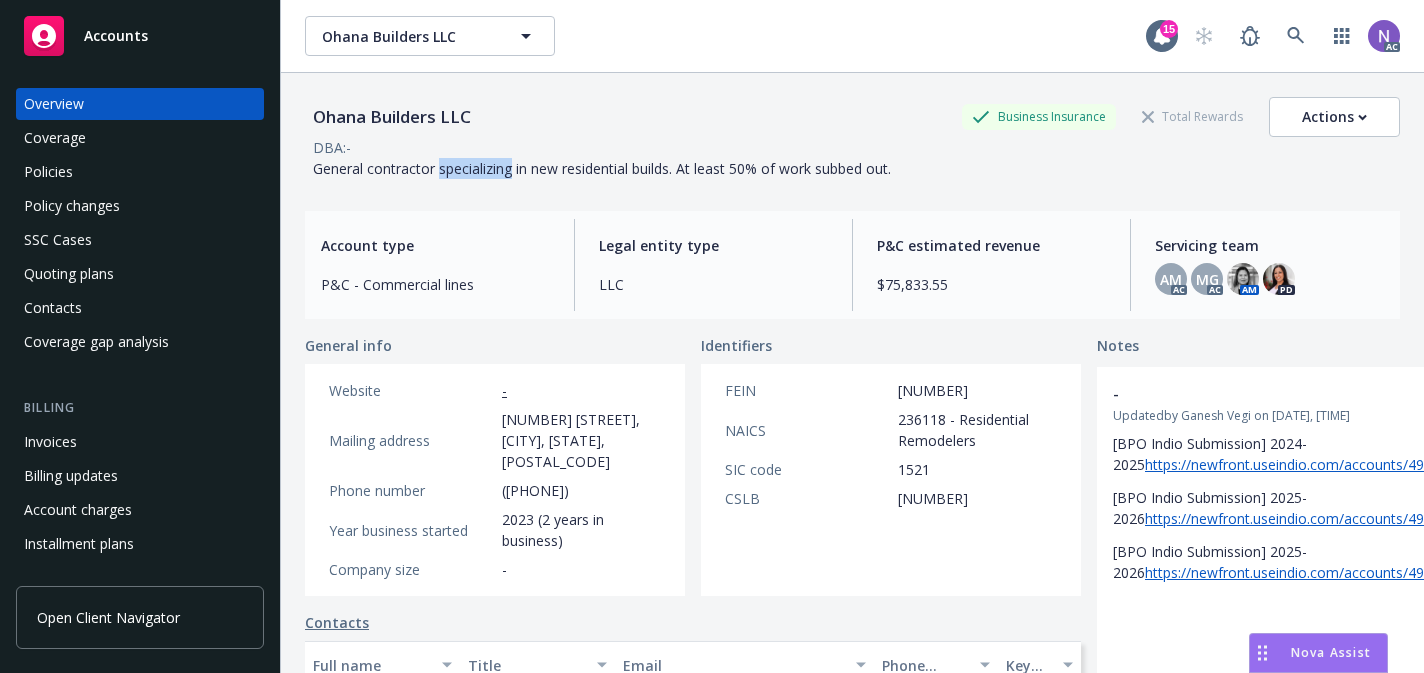 click on "General contractor specializing in new residential builds. At least 50% of work subbed out." at bounding box center (602, 168) 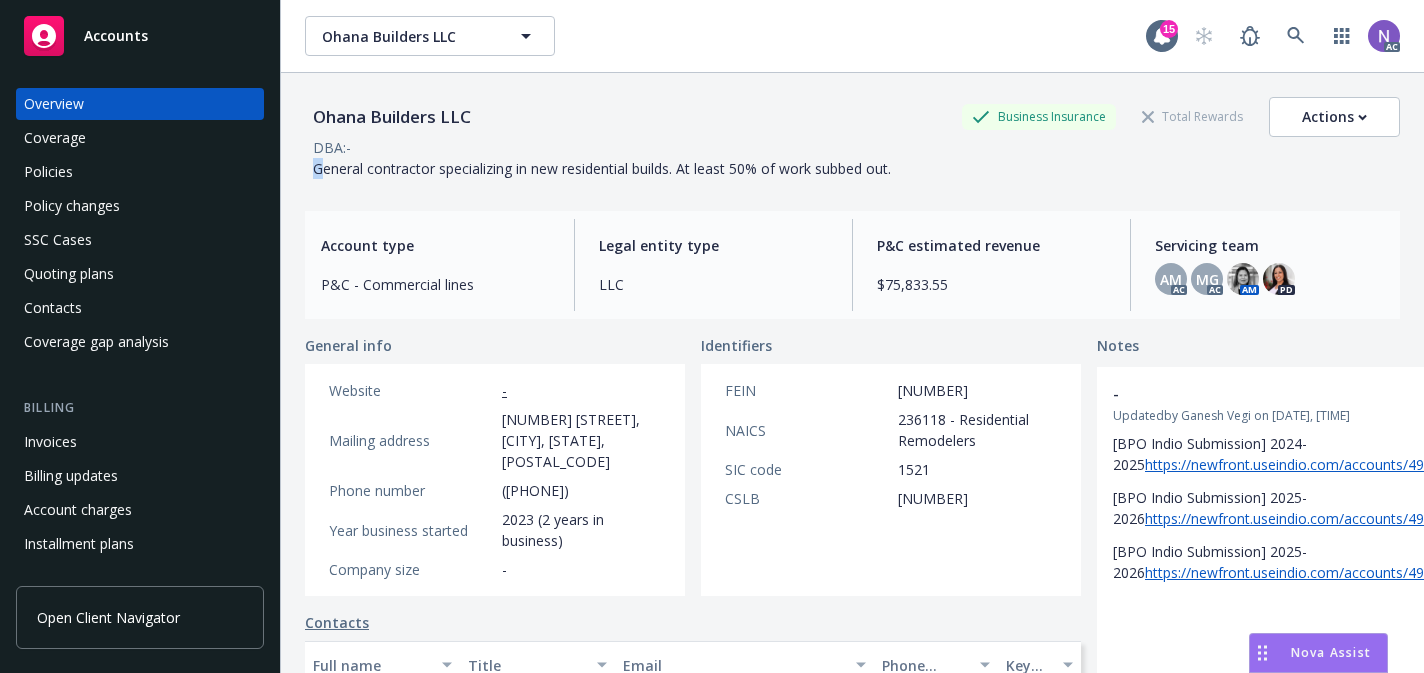 click on "General contractor specializing in new residential builds. At least 50% of work subbed out." at bounding box center (602, 168) 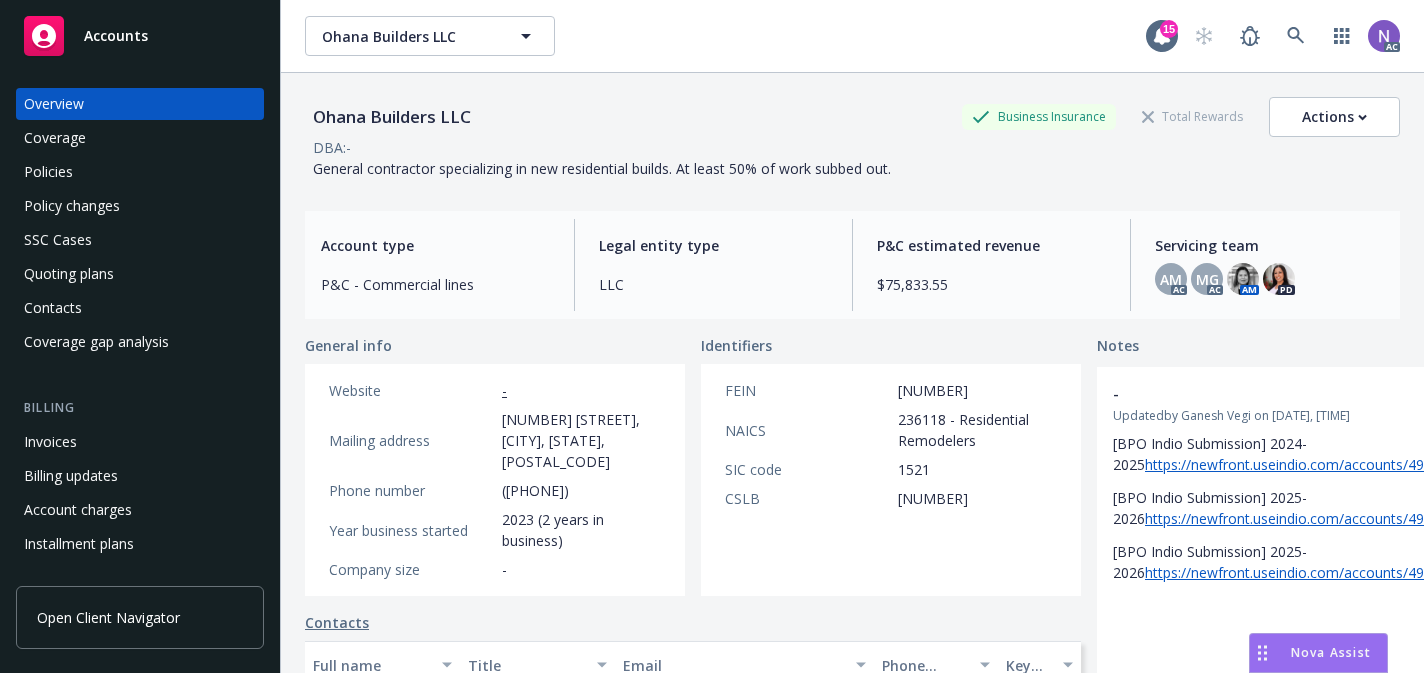 click on "General contractor specializing in new residential builds. At least 50% of work subbed out." at bounding box center (602, 168) 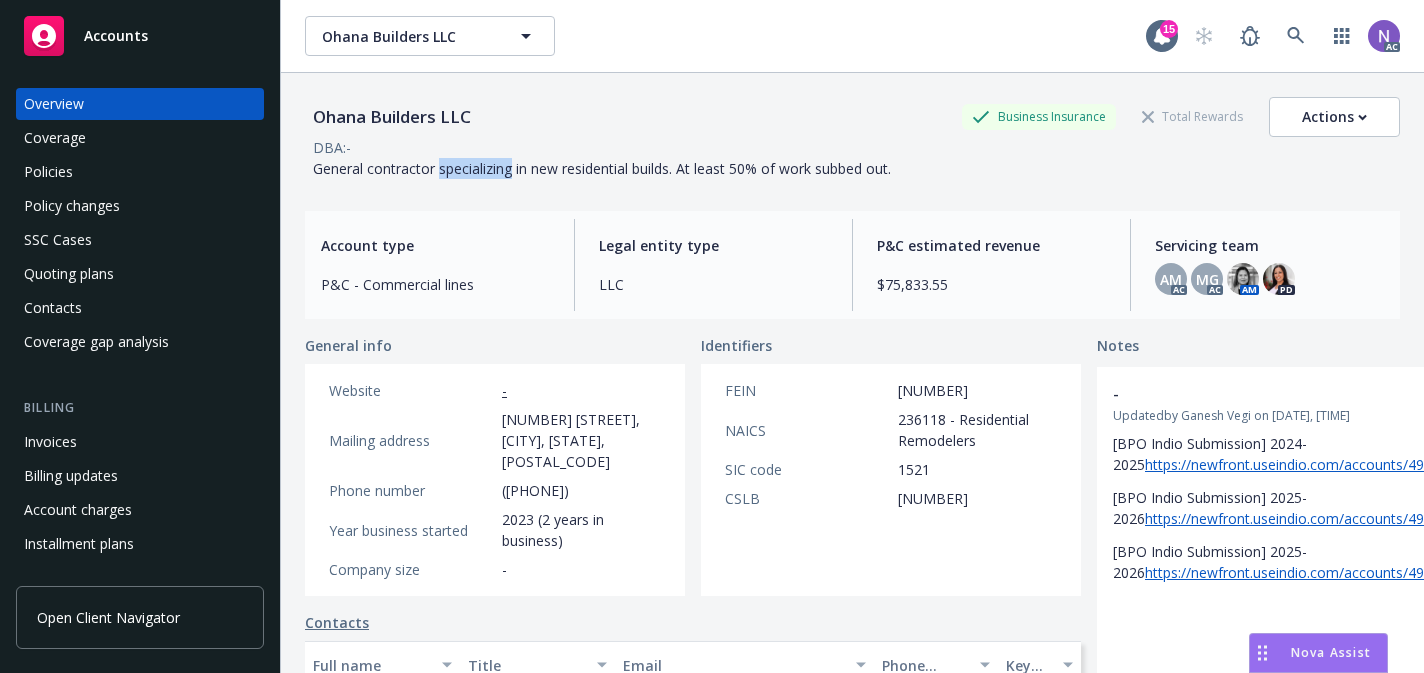 click on "General contractor specializing in new residential builds. At least 50% of work subbed out." at bounding box center [602, 168] 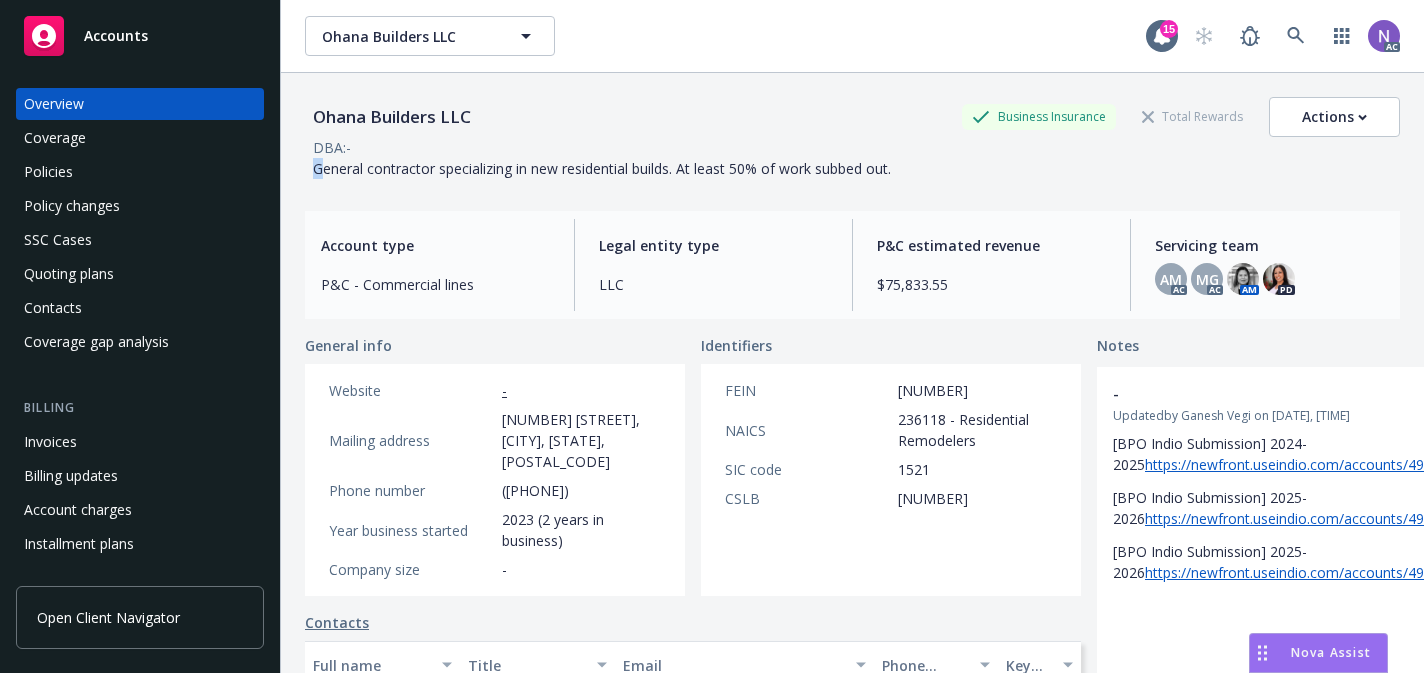 click on "General contractor specializing in new residential builds. At least 50% of work subbed out." at bounding box center [602, 168] 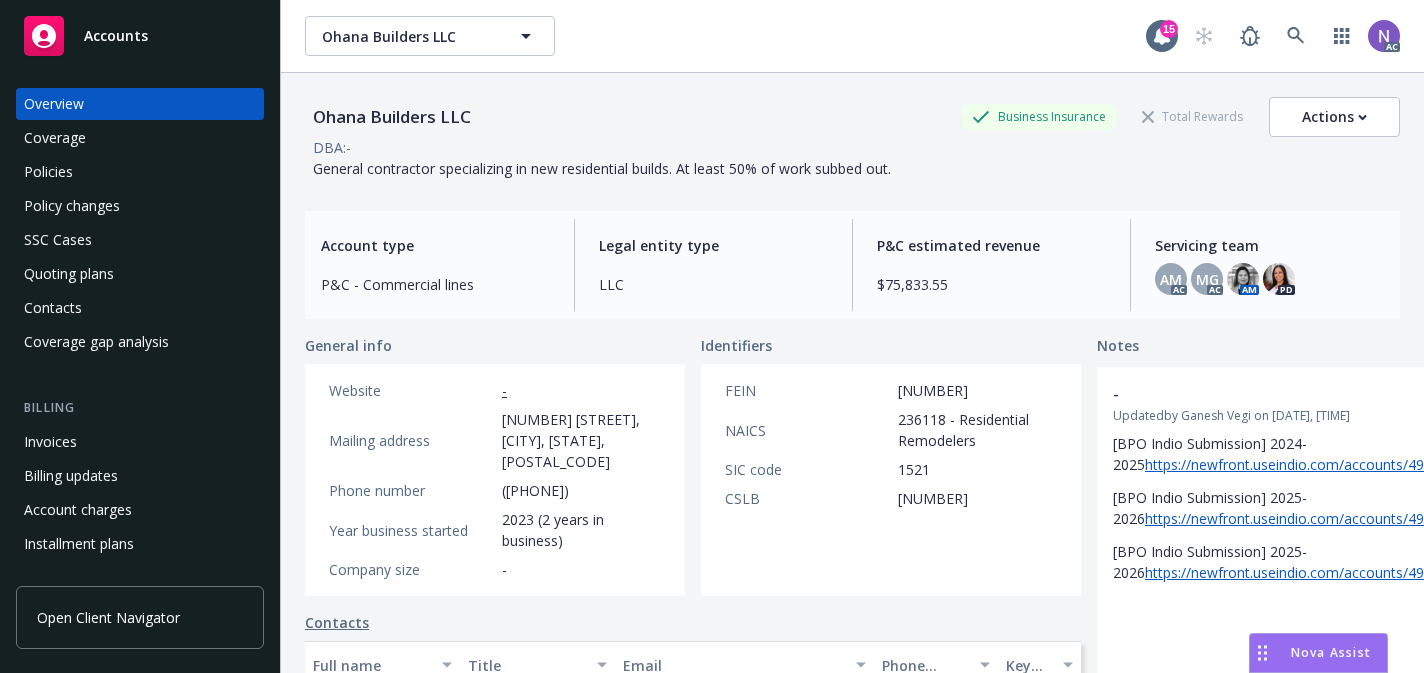 click on "General contractor specializing in new residential builds. At least 50% of work subbed out." at bounding box center [602, 168] 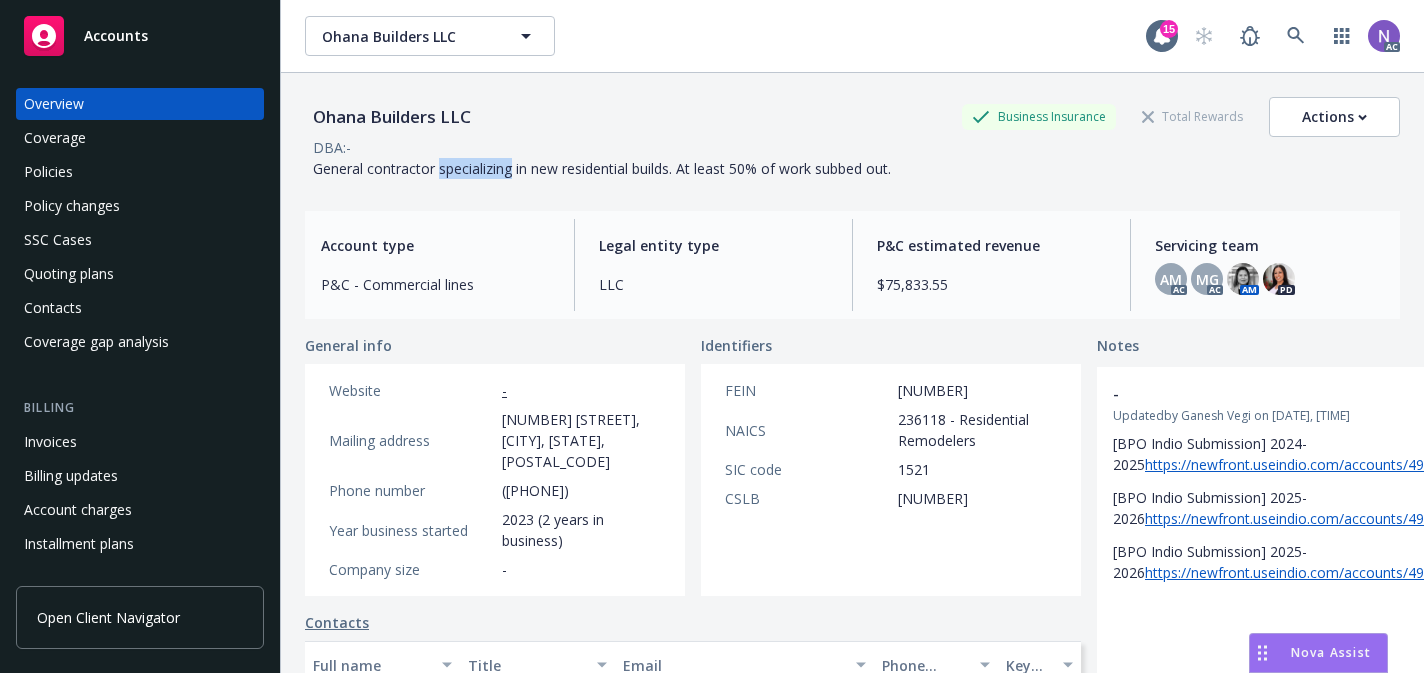 click on "General contractor specializing in new residential builds. At least 50% of work subbed out." at bounding box center [602, 168] 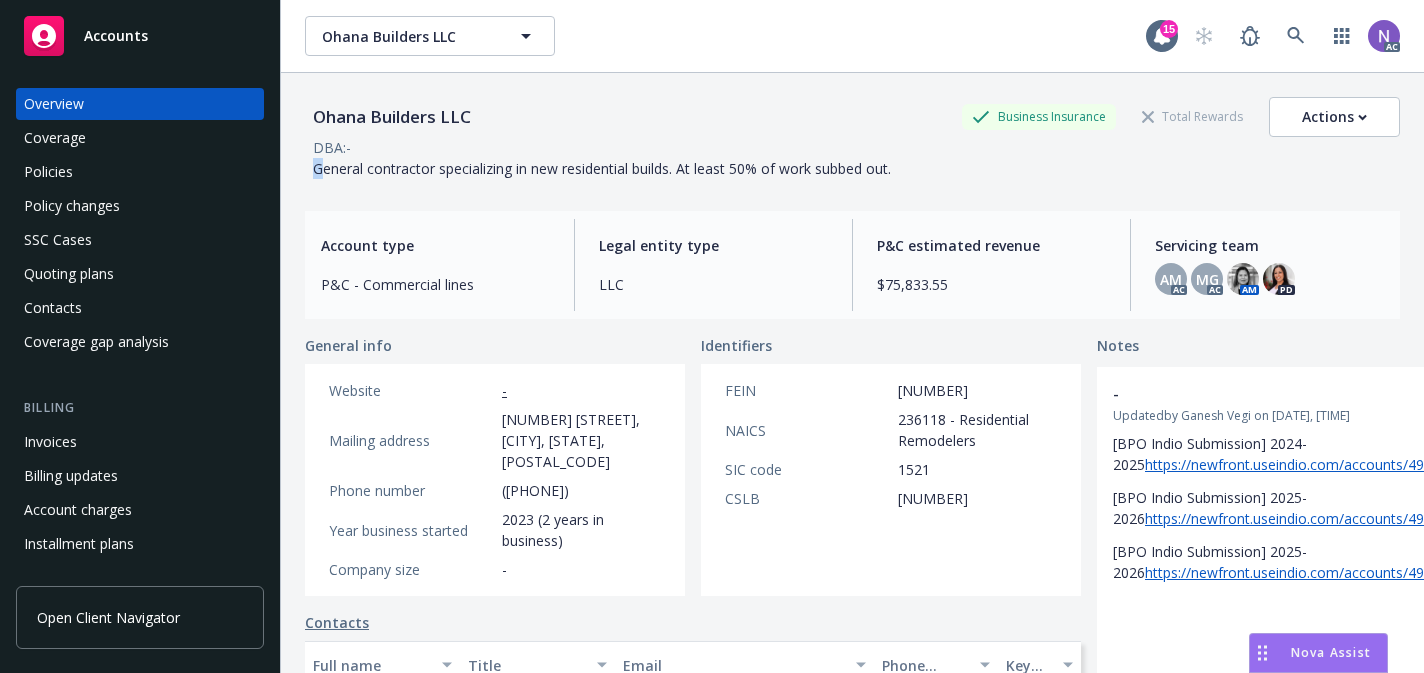click on "General contractor specializing in new residential builds. At least 50% of work subbed out." at bounding box center [602, 168] 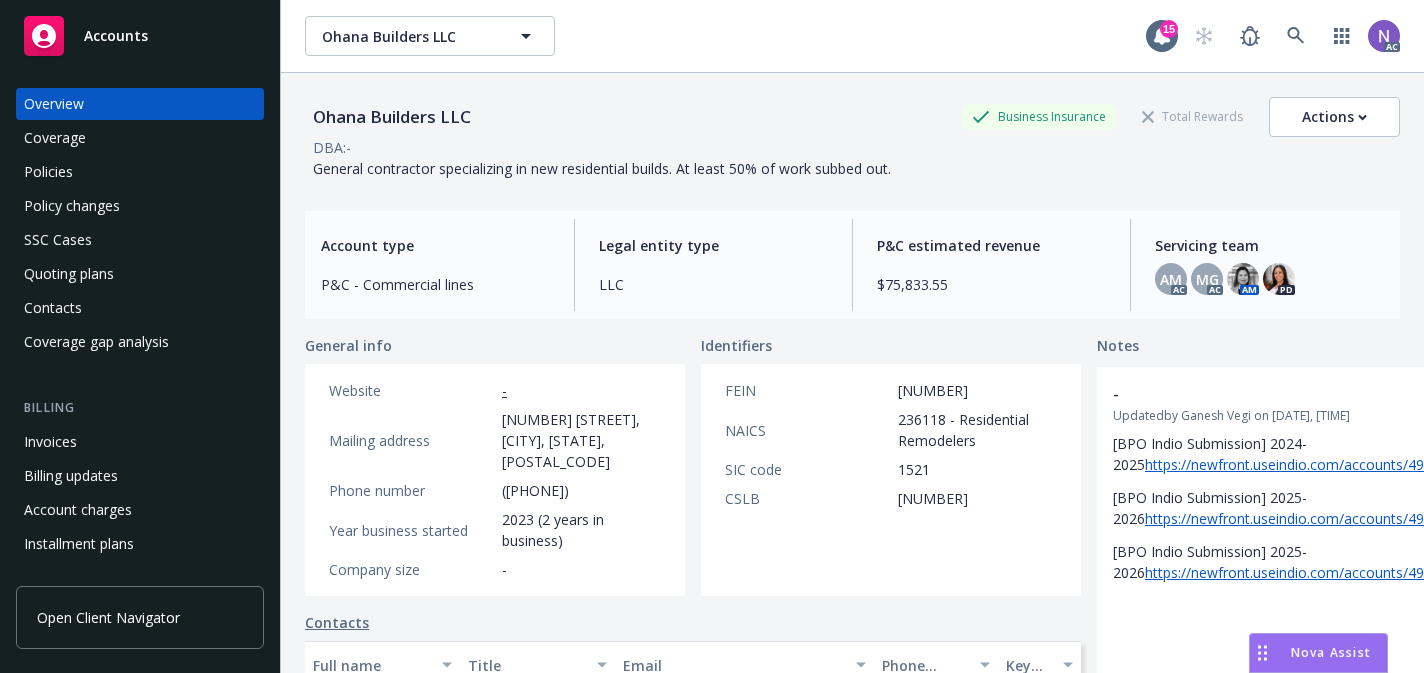 click on "General contractor specializing in new residential builds. At least 50% of work subbed out." at bounding box center (602, 168) 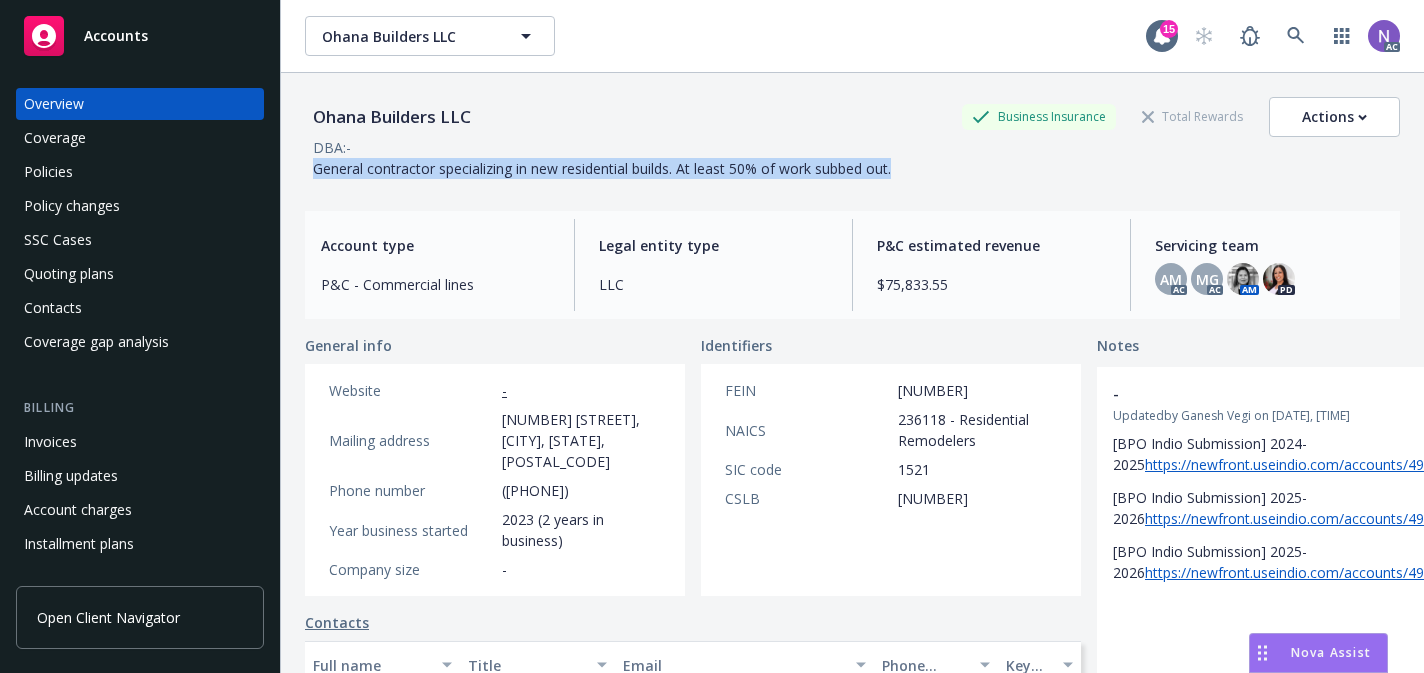 drag, startPoint x: 915, startPoint y: 165, endPoint x: 675, endPoint y: 140, distance: 241.29857 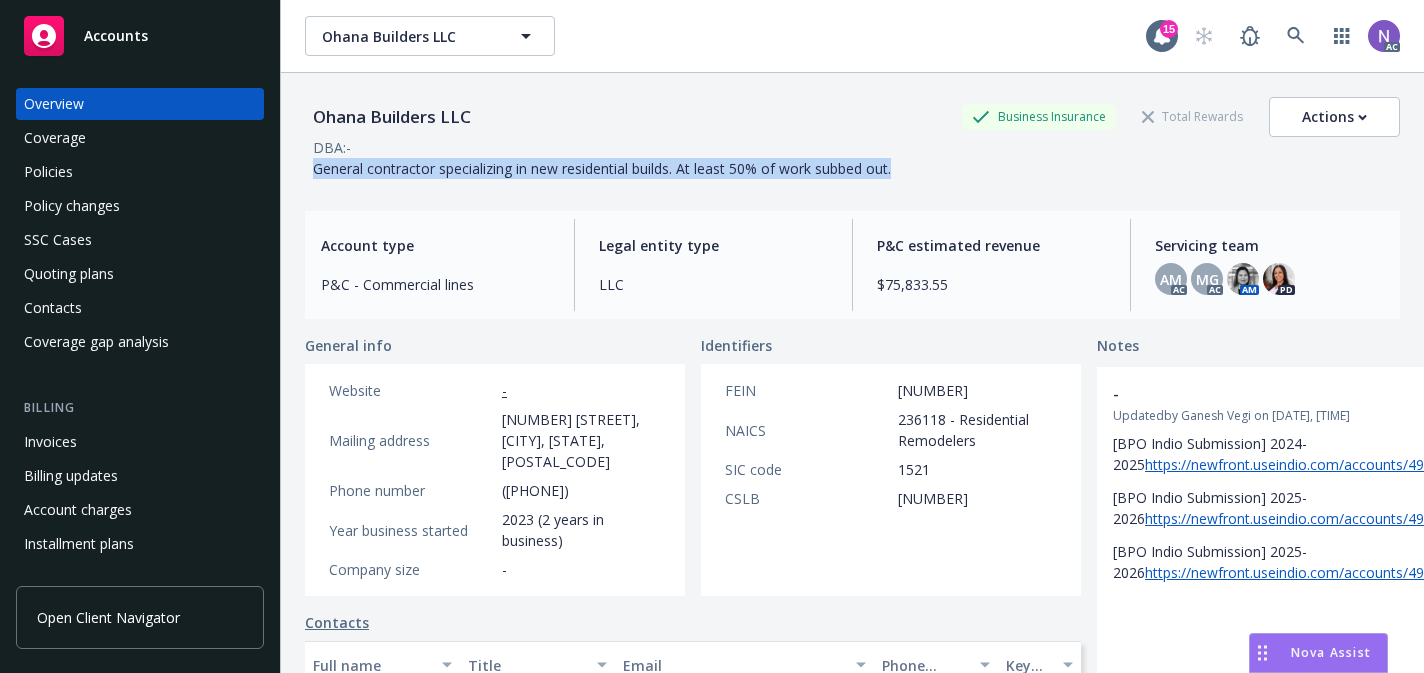 click on "Ohana Builders LLC   Business Insurance   Total Rewards Actions DBA:  - General contractor specializing in new residential builds. At least 50% of work subbed out." at bounding box center (852, 138) 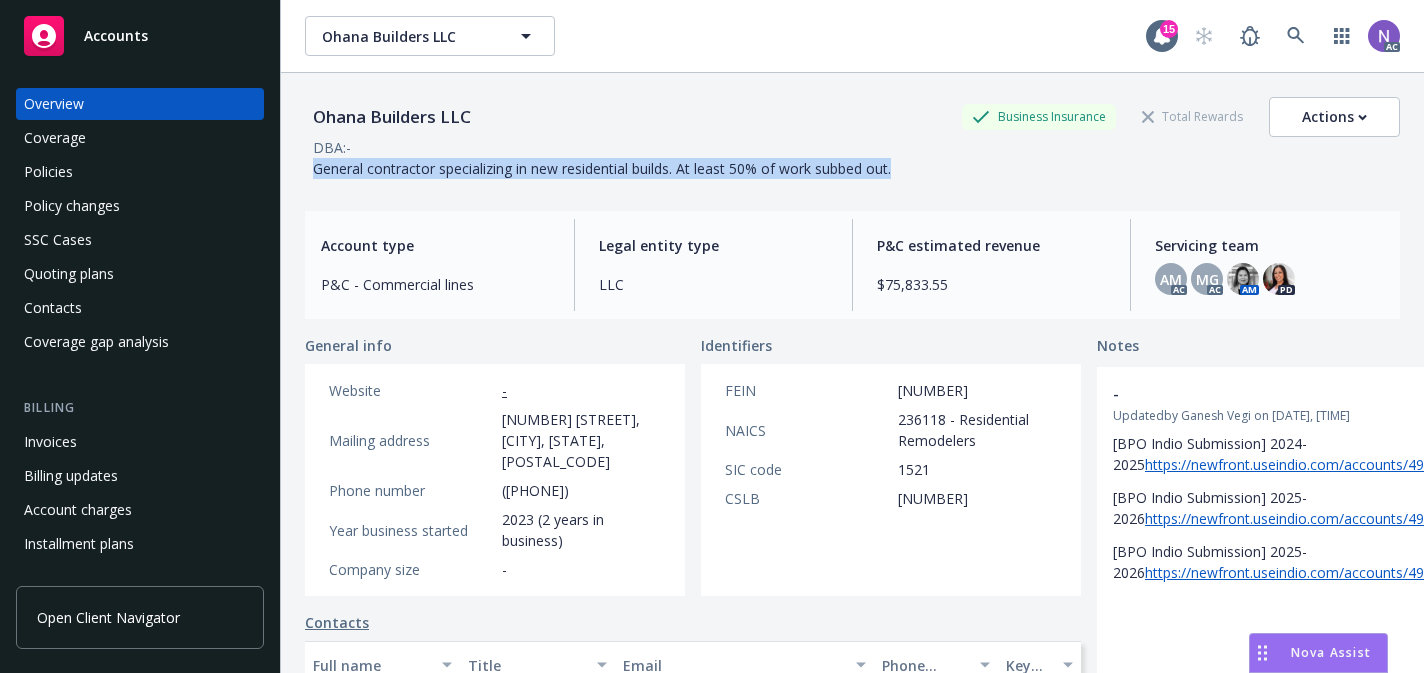 copy on "General contractor specializing in new residential builds. At least 50% of work subbed out." 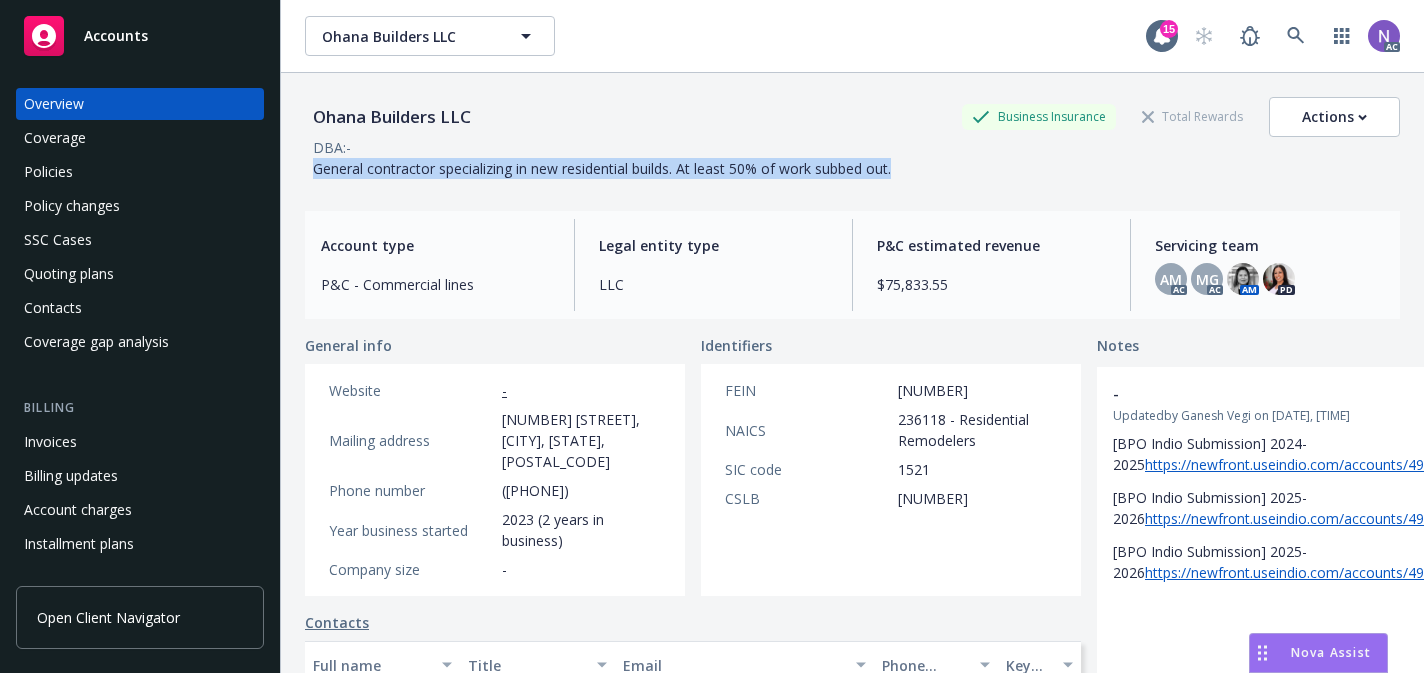click on "Policies" at bounding box center (140, 172) 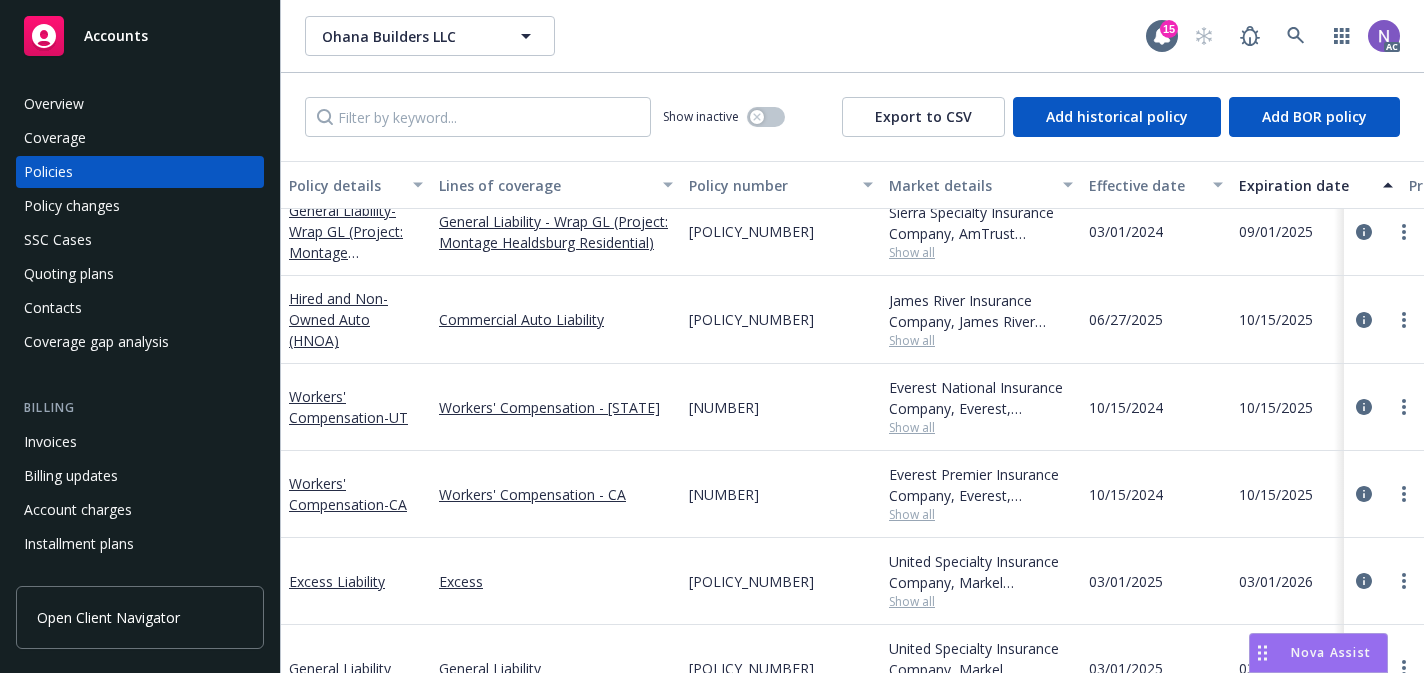 scroll, scrollTop: 14, scrollLeft: 0, axis: vertical 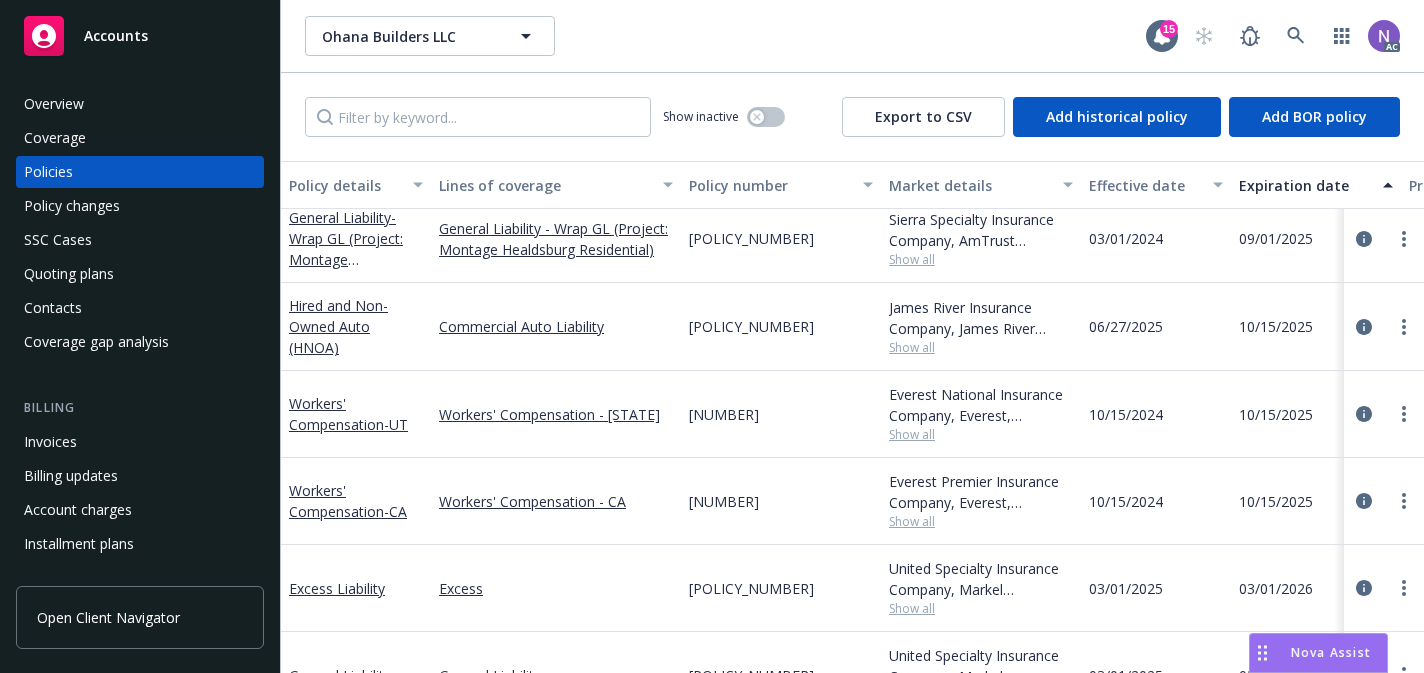 click on "Overview" at bounding box center [140, 104] 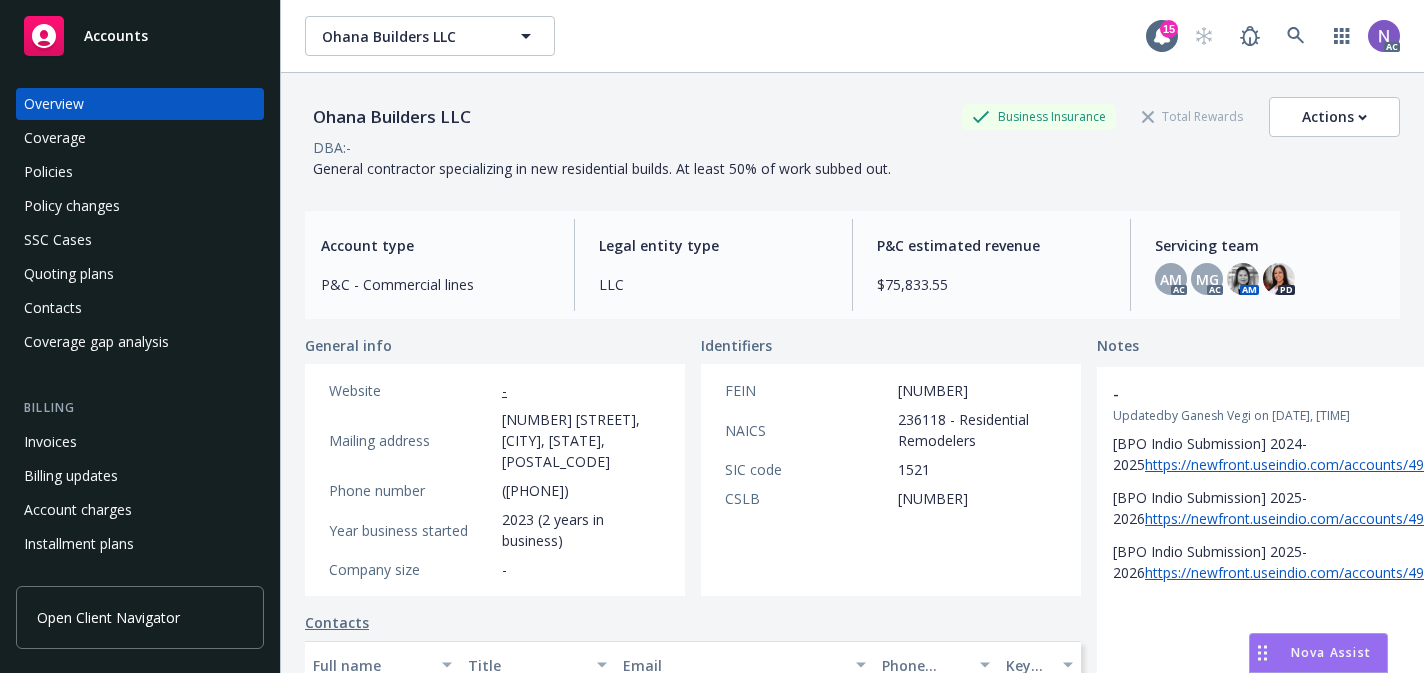 click on "Ohana Builders LLC" at bounding box center [392, 117] 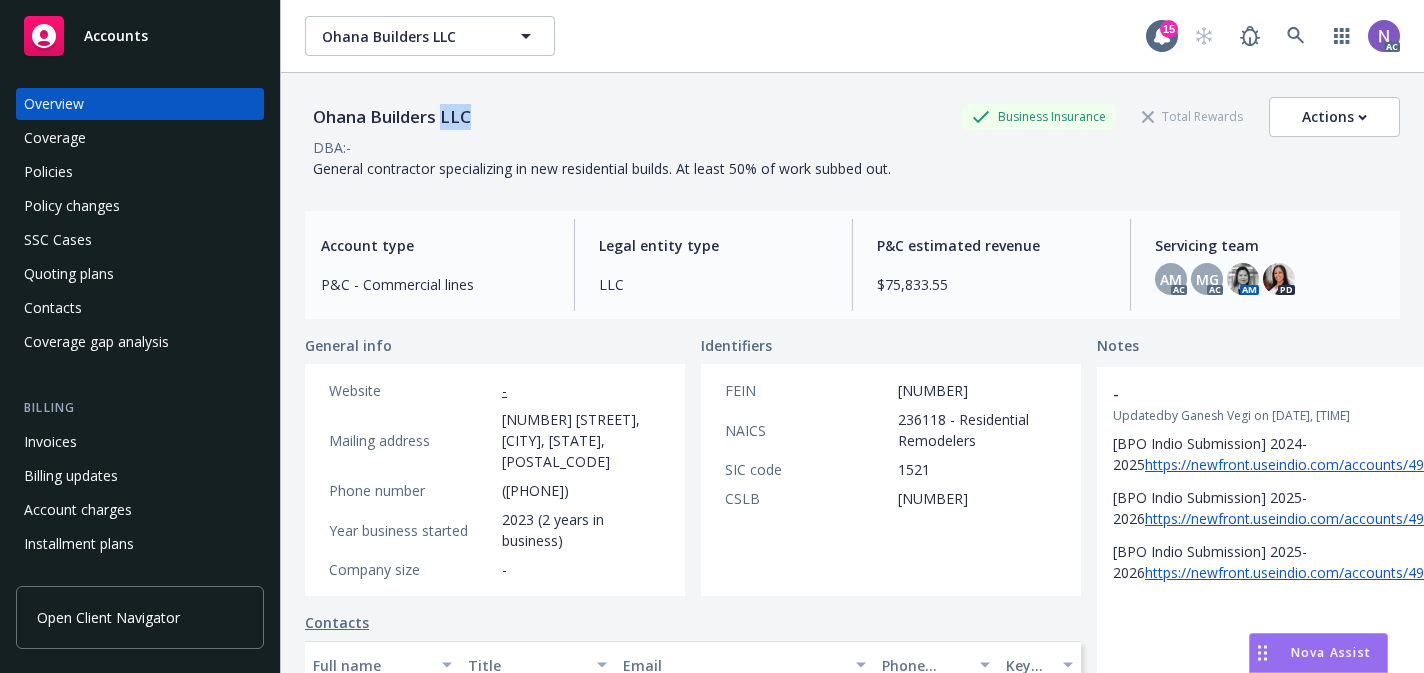click on "Ohana Builders LLC" at bounding box center [392, 117] 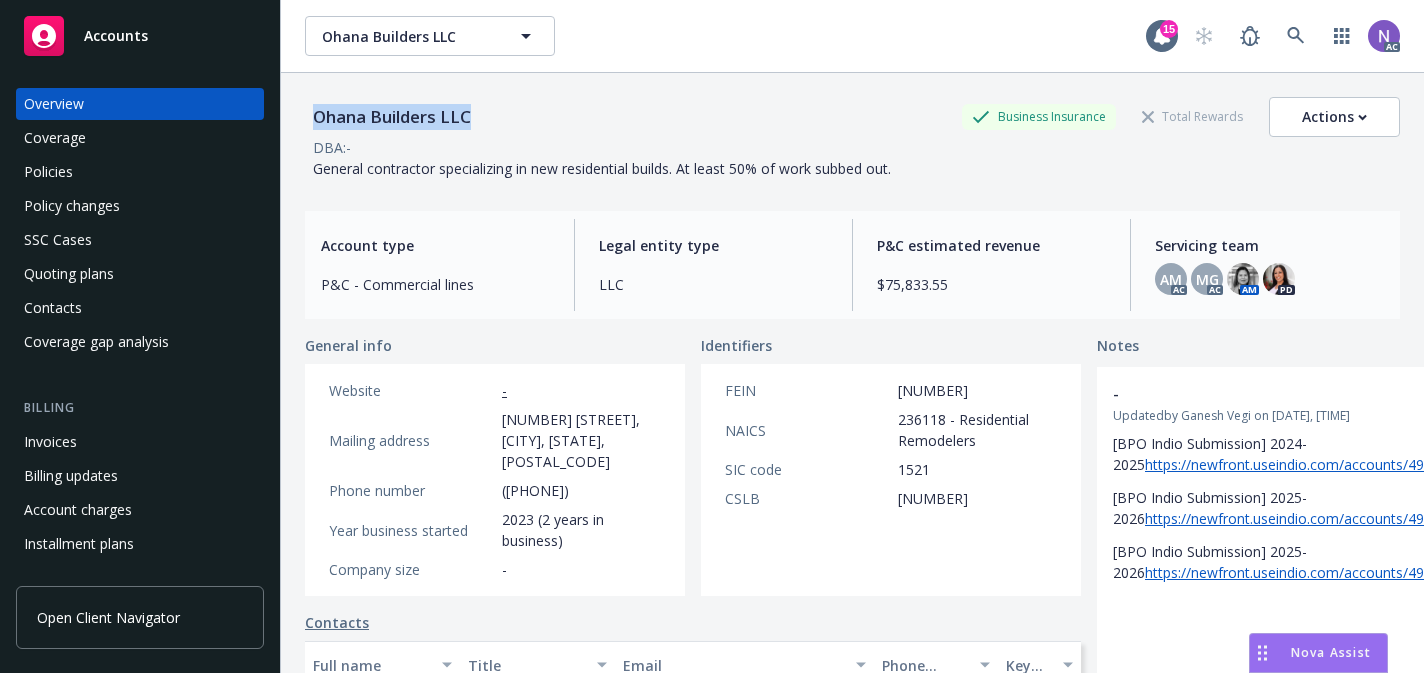 click on "Ohana Builders LLC" at bounding box center (392, 117) 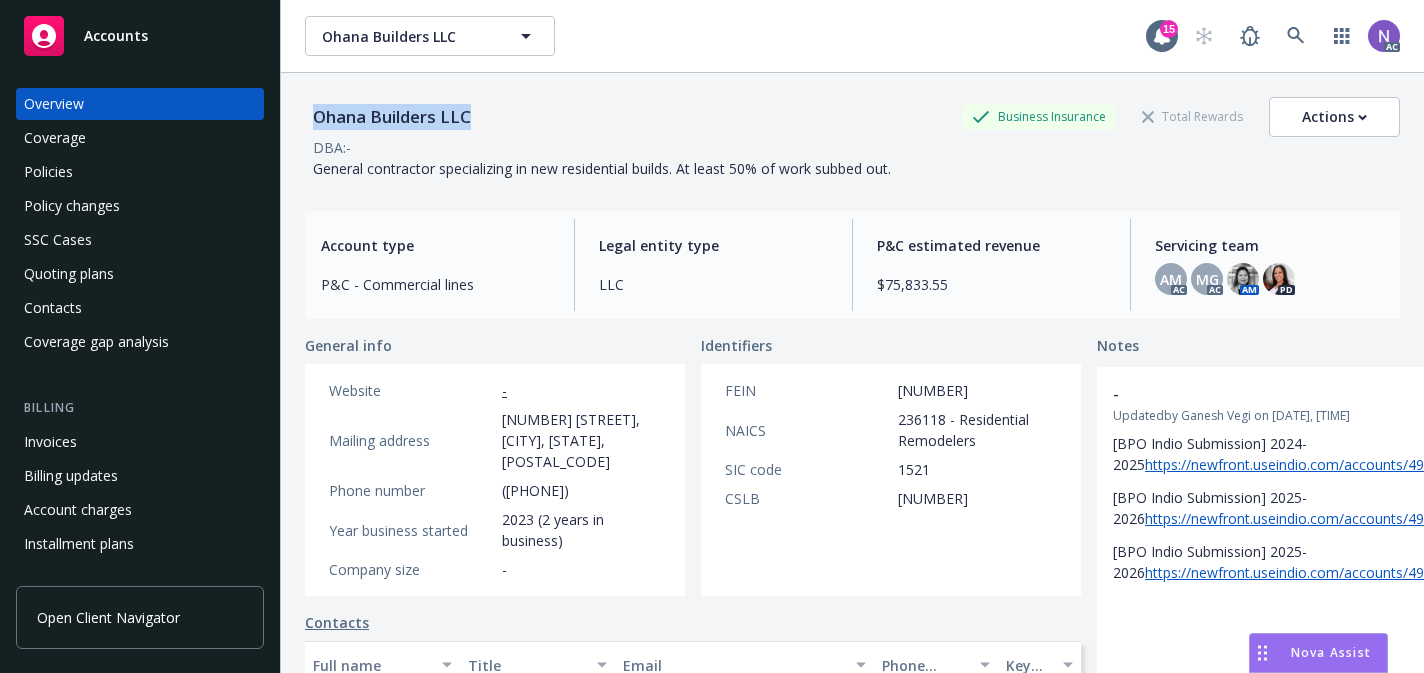 click on "Policies" at bounding box center (140, 172) 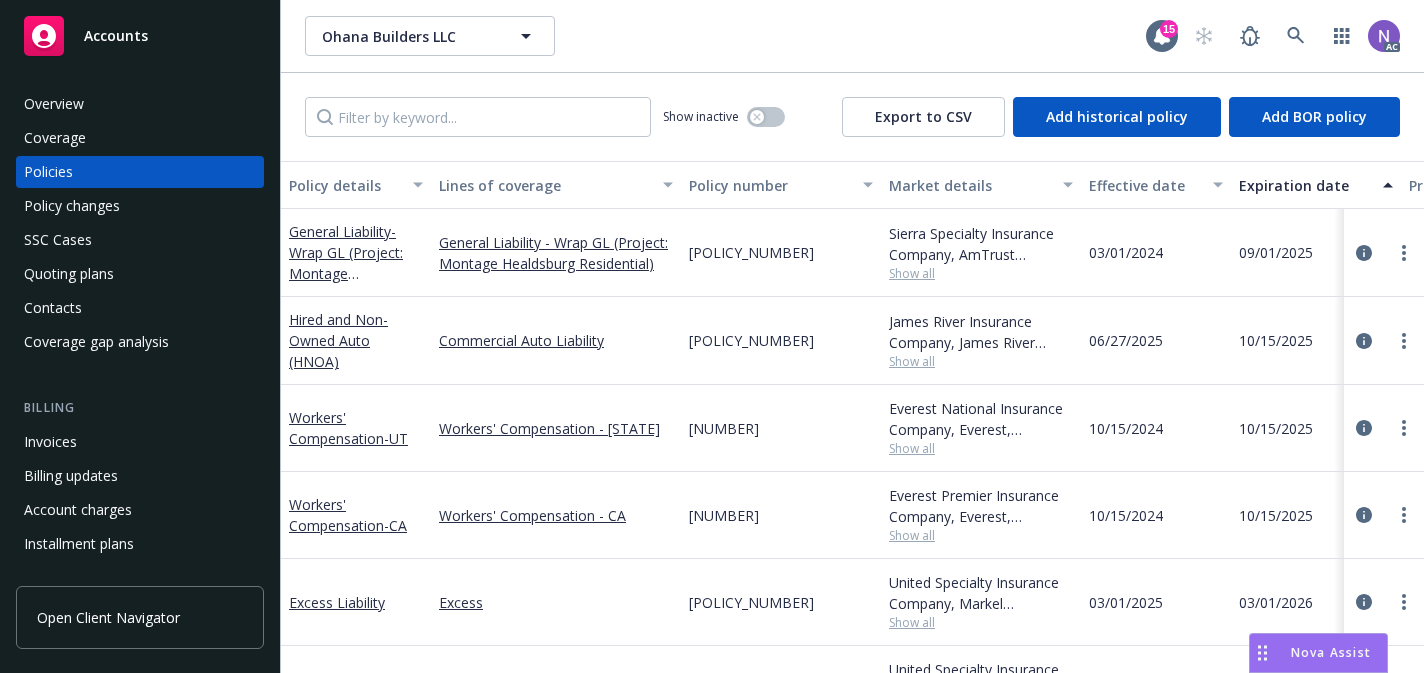 click on "[POLICY_NUMBER]" at bounding box center (751, 340) 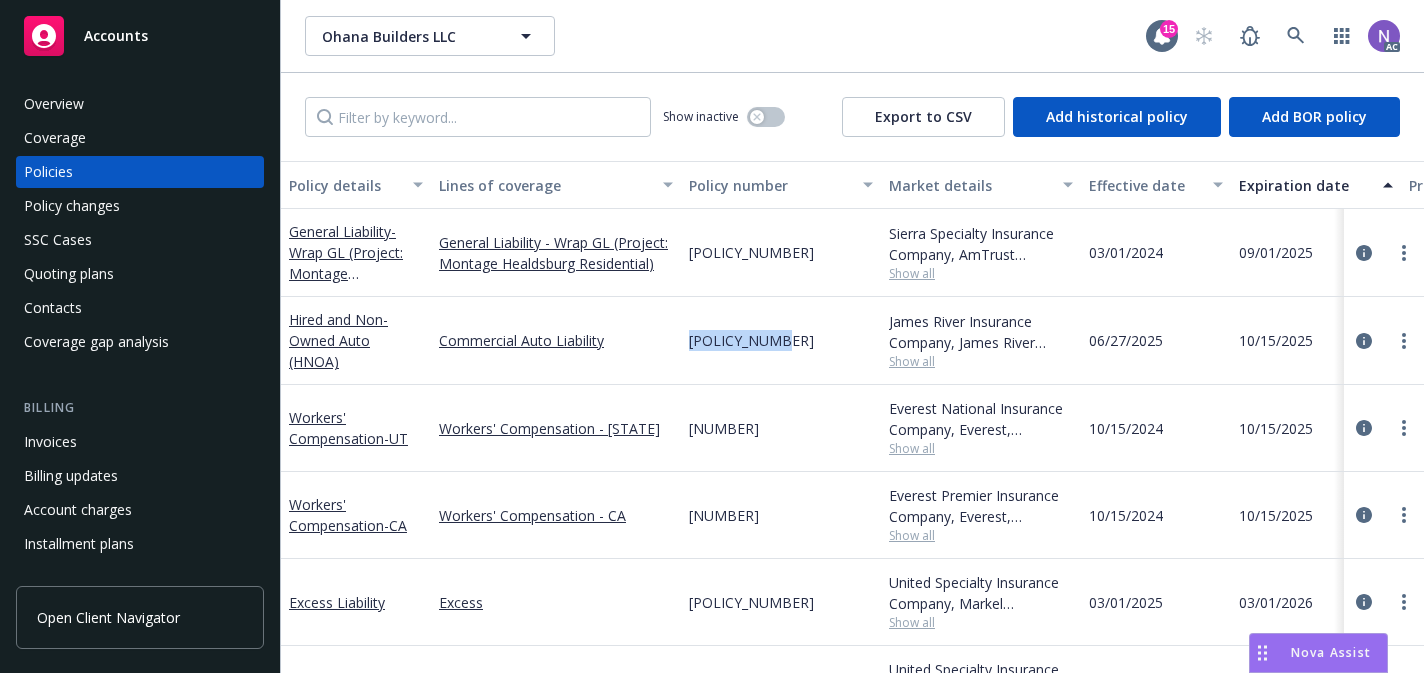 click on "[POLICY_NUMBER]" at bounding box center [751, 340] 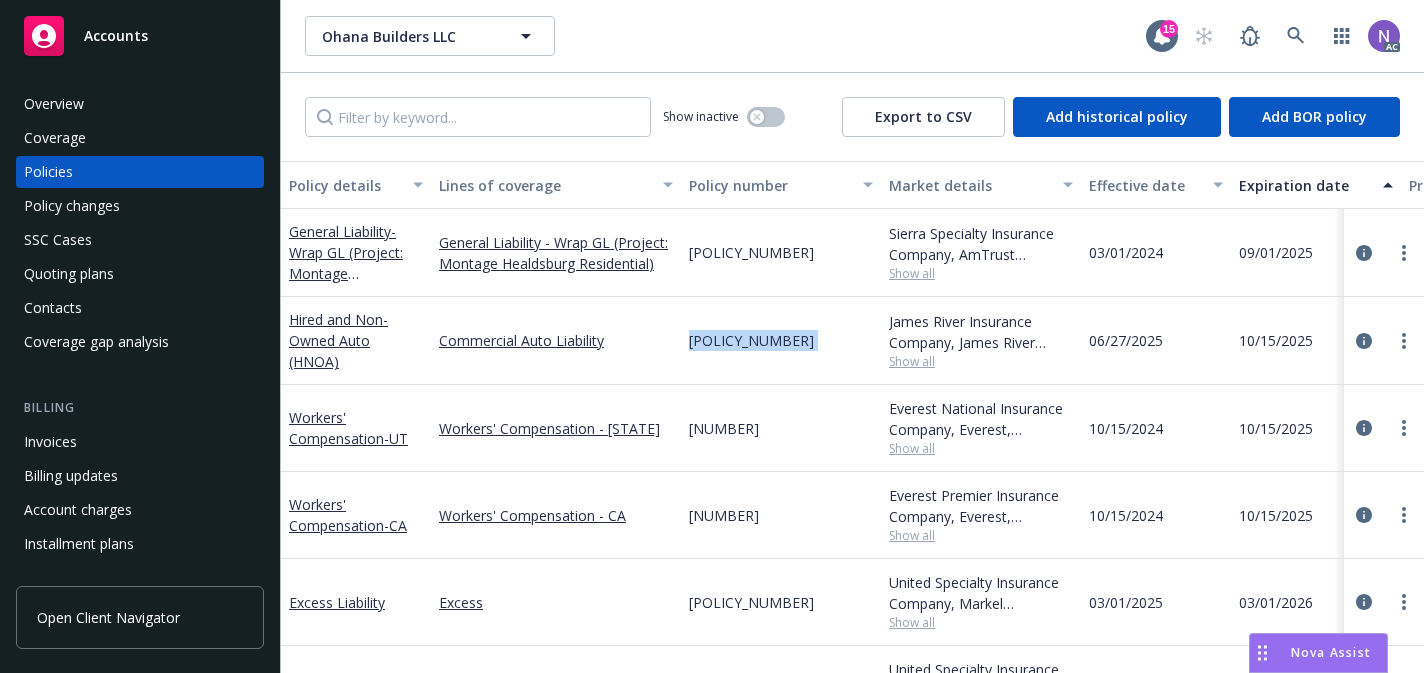 click on "[POLICY_NUMBER]" at bounding box center (751, 340) 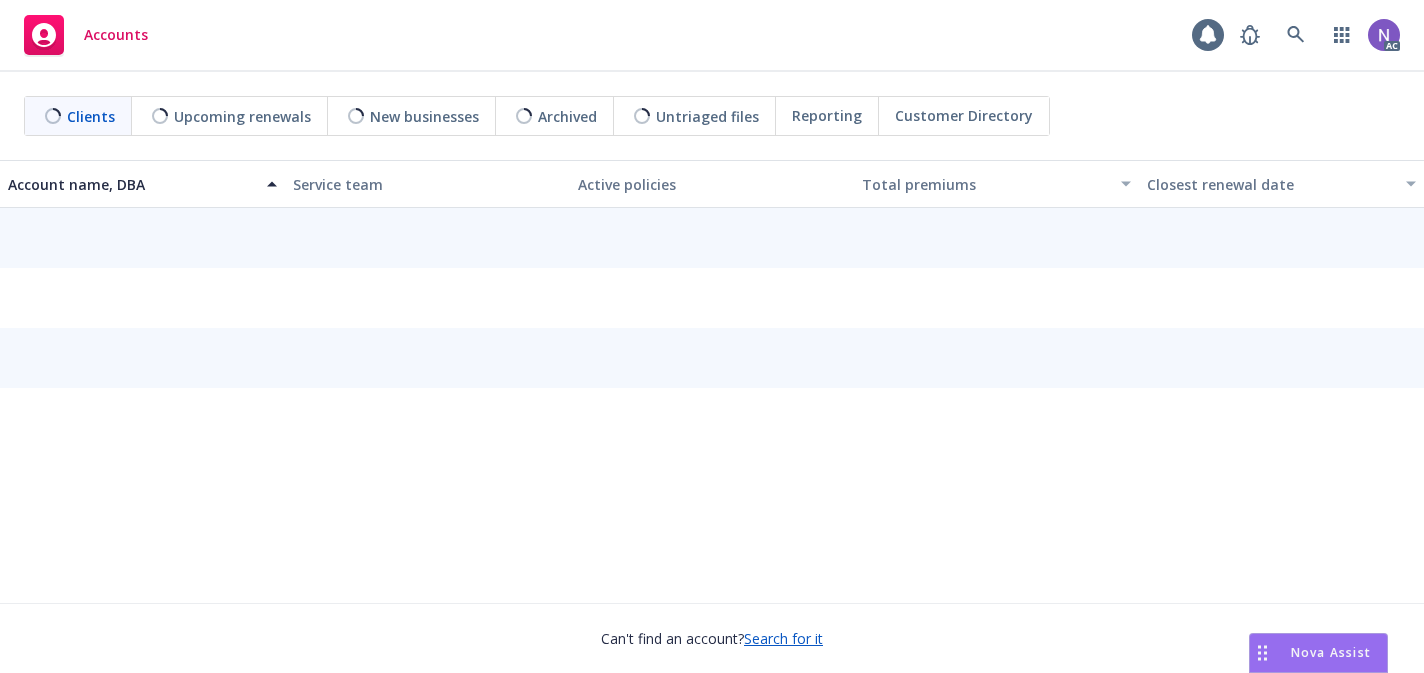 scroll, scrollTop: 0, scrollLeft: 0, axis: both 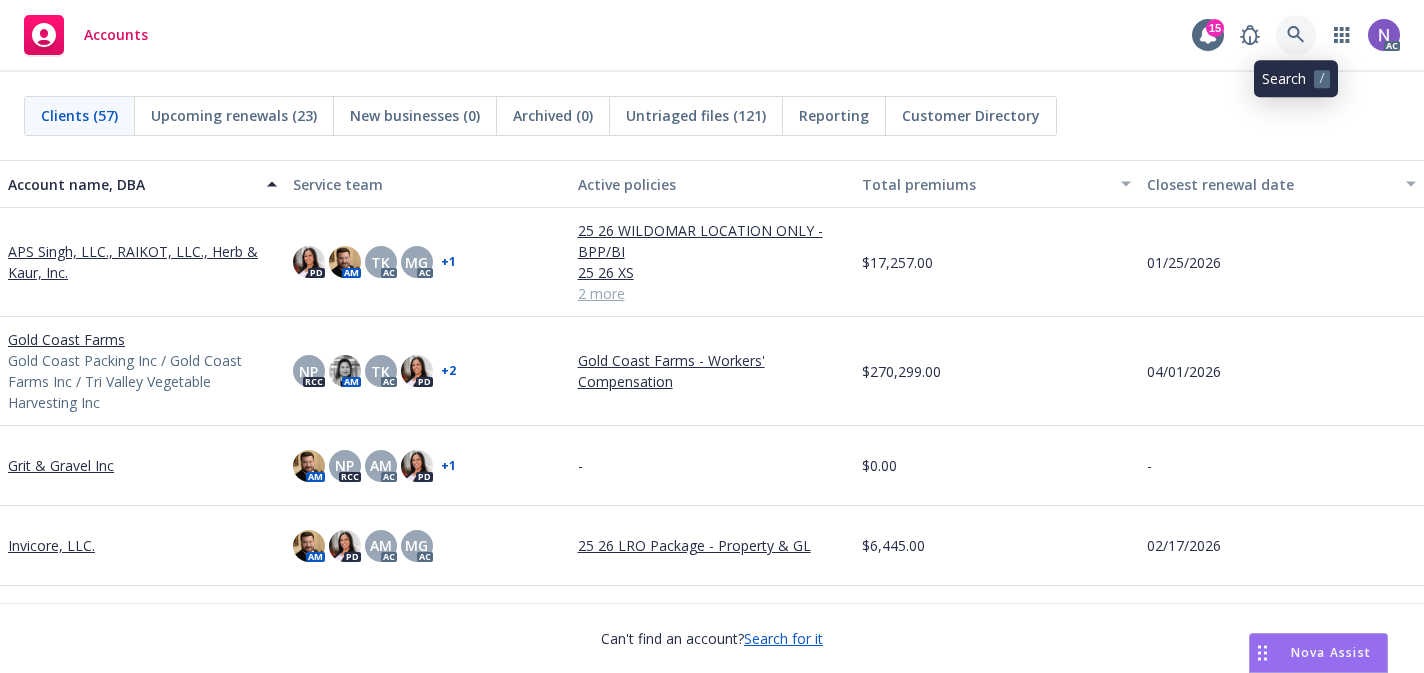 click 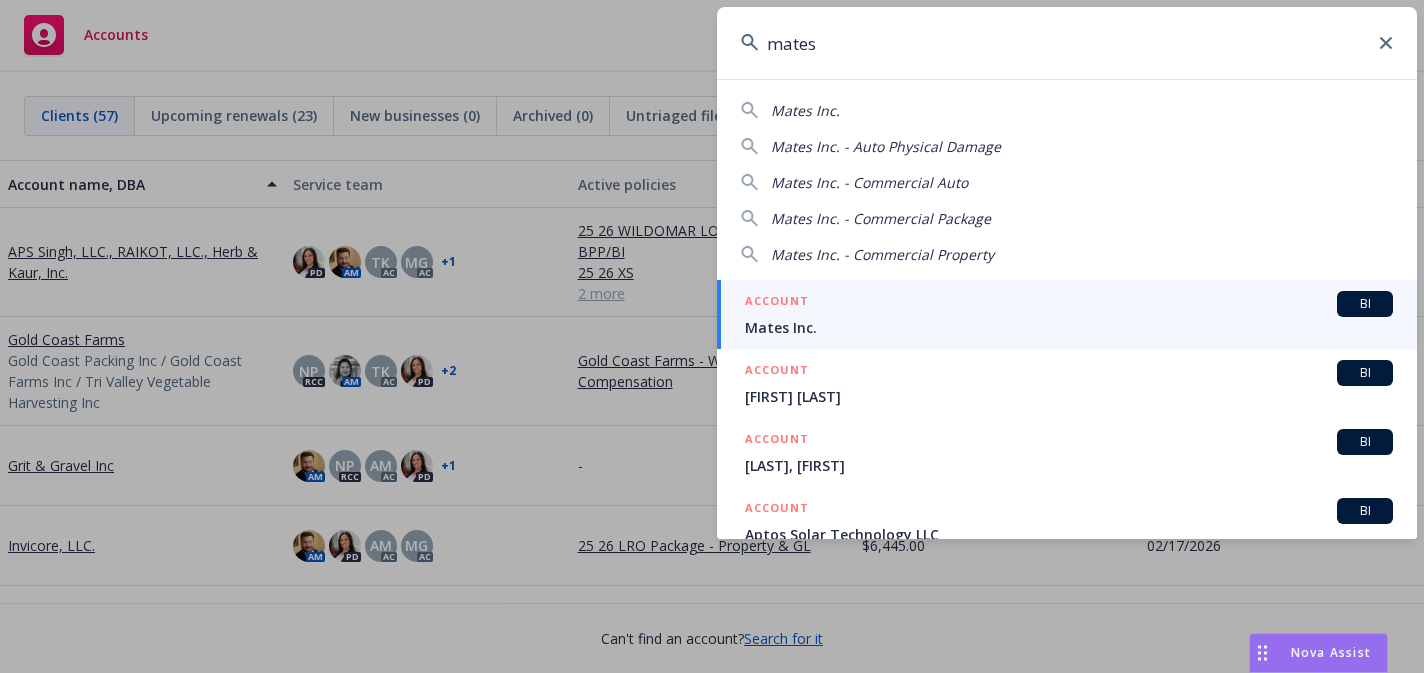 type on "mates" 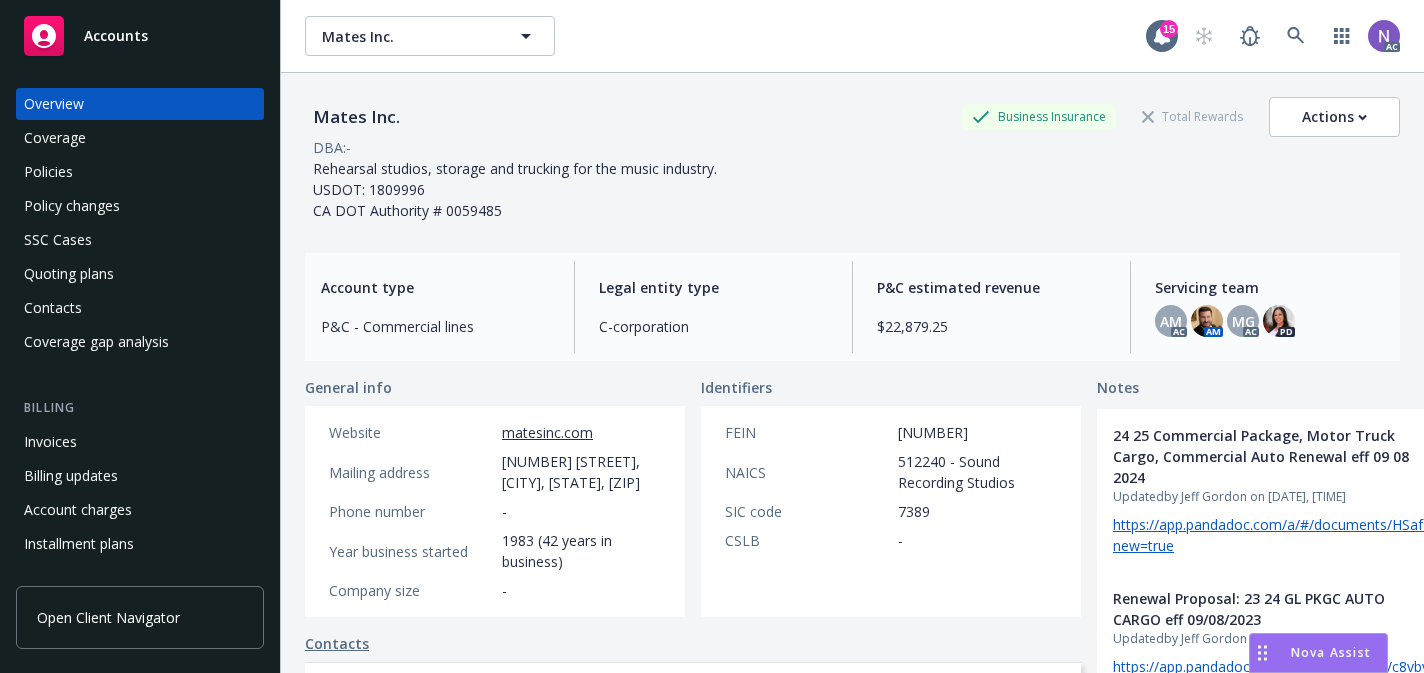 click on "Quoting plans" at bounding box center [140, 274] 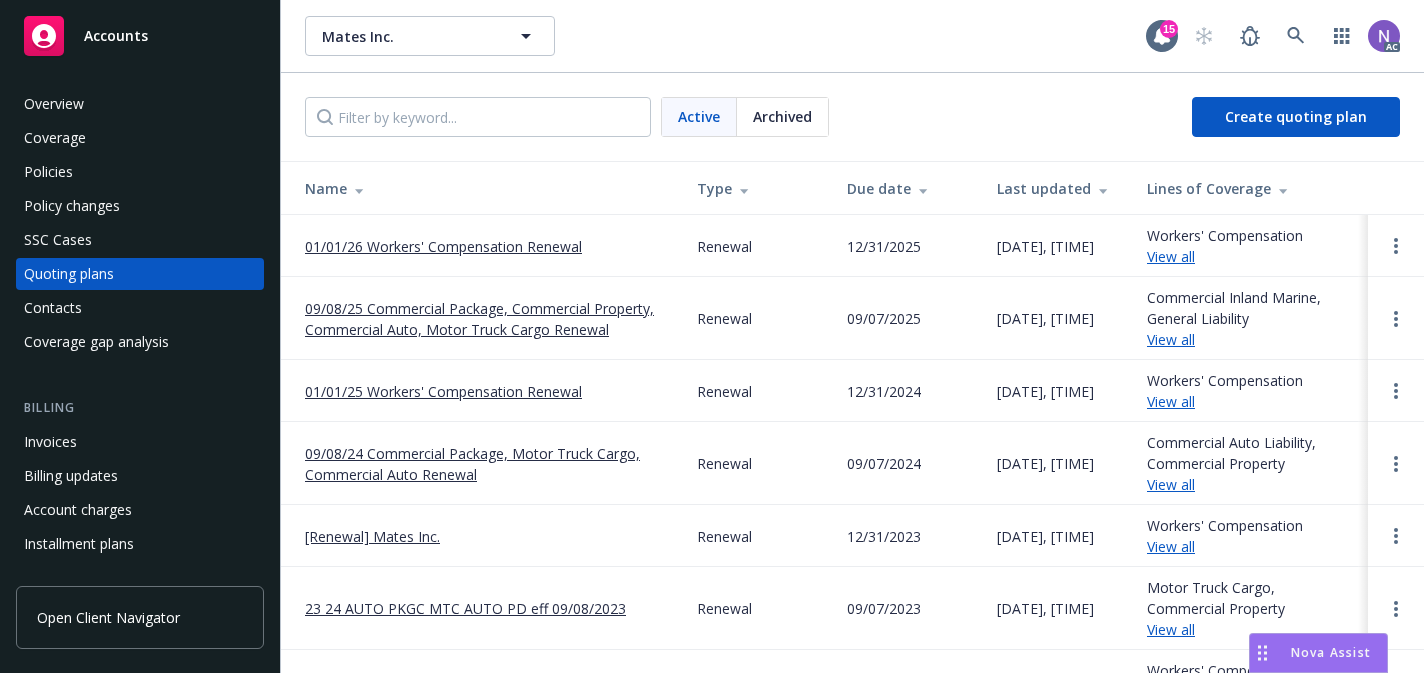 click on "09/08/25 Commercial Package, Commercial Property, Commercial Auto, Motor Truck Cargo Renewal" at bounding box center [485, 319] 